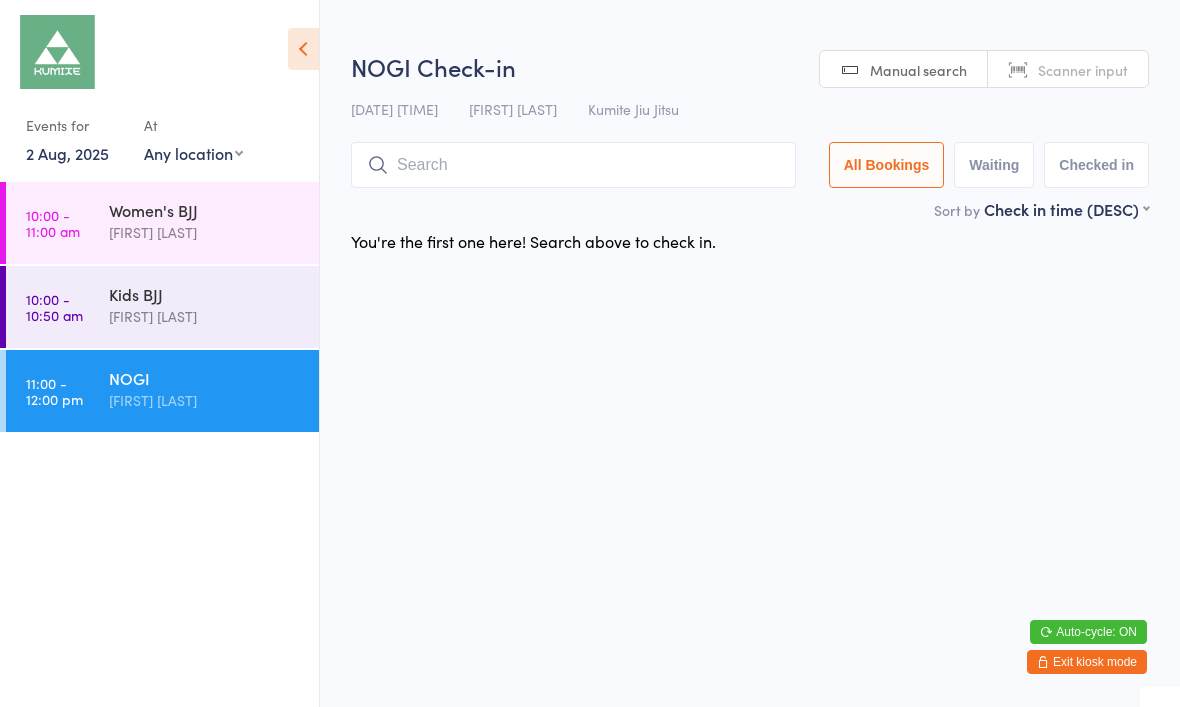scroll, scrollTop: 1, scrollLeft: 0, axis: vertical 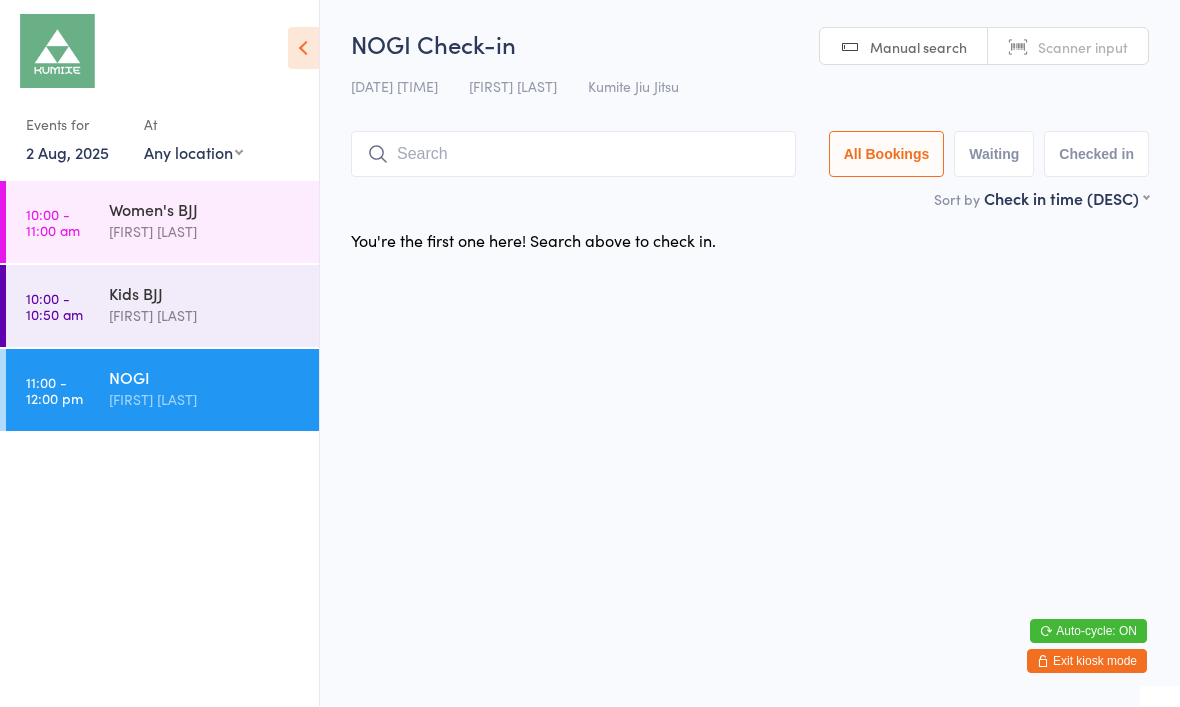 click on "Exit kiosk mode" at bounding box center [1087, 662] 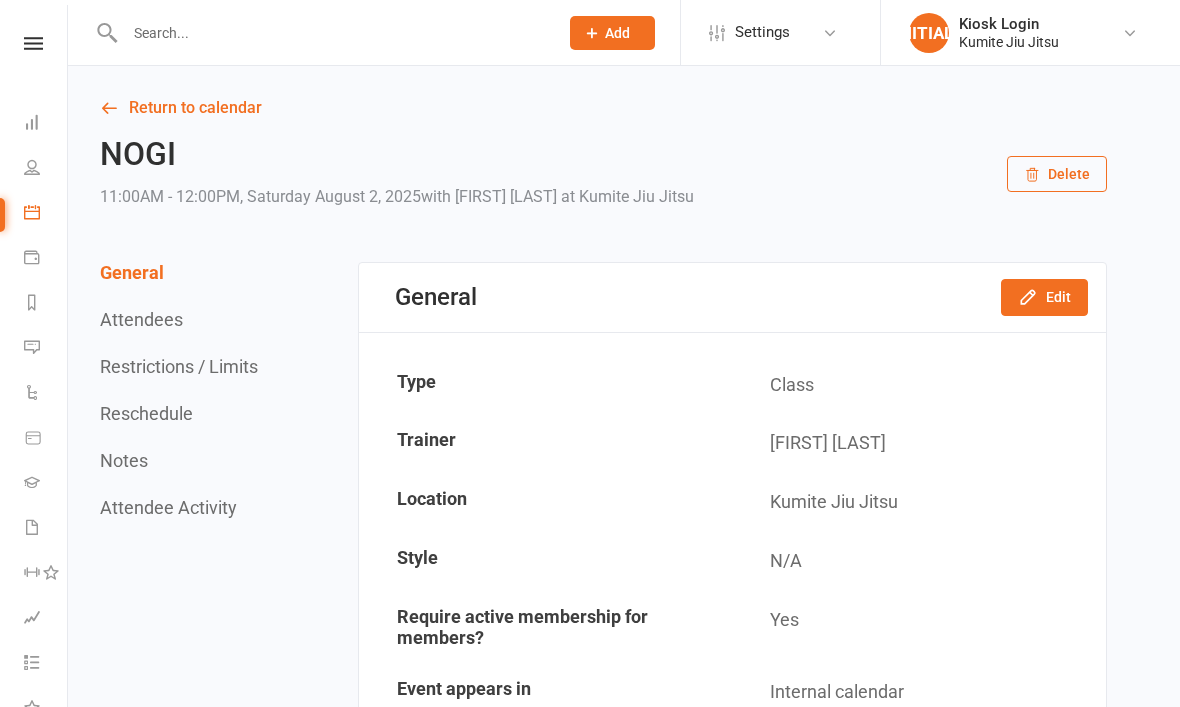 scroll, scrollTop: 0, scrollLeft: 0, axis: both 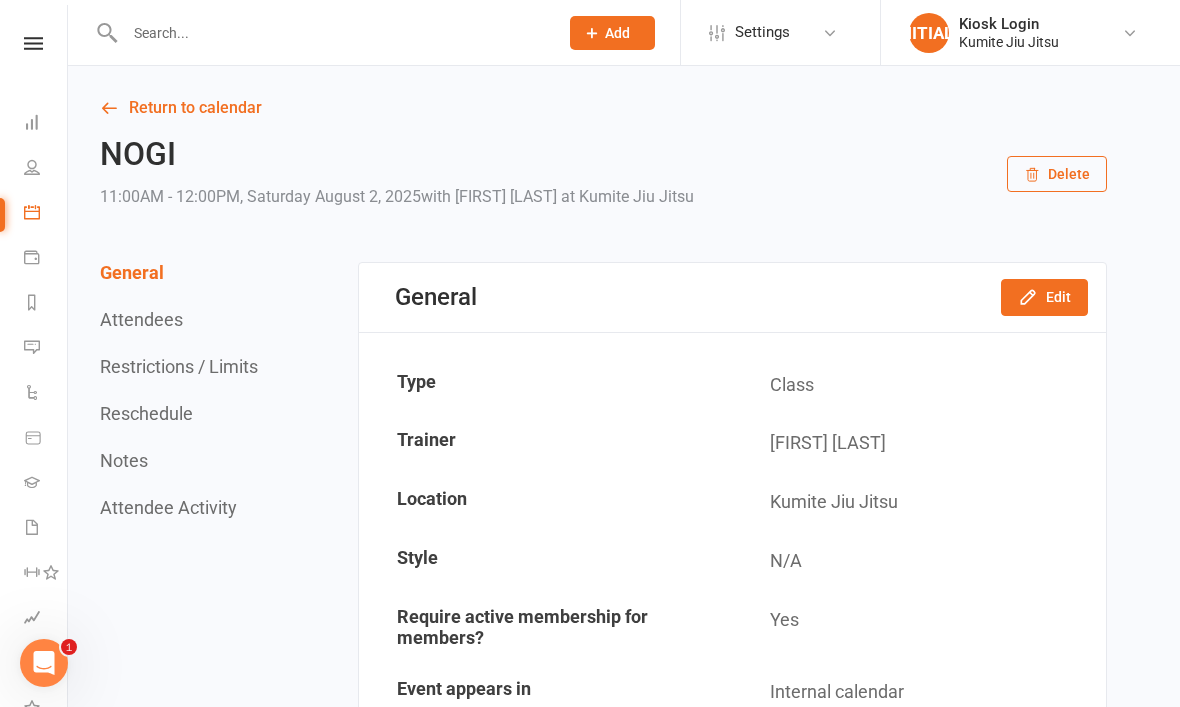 click on "People" at bounding box center [46, 169] 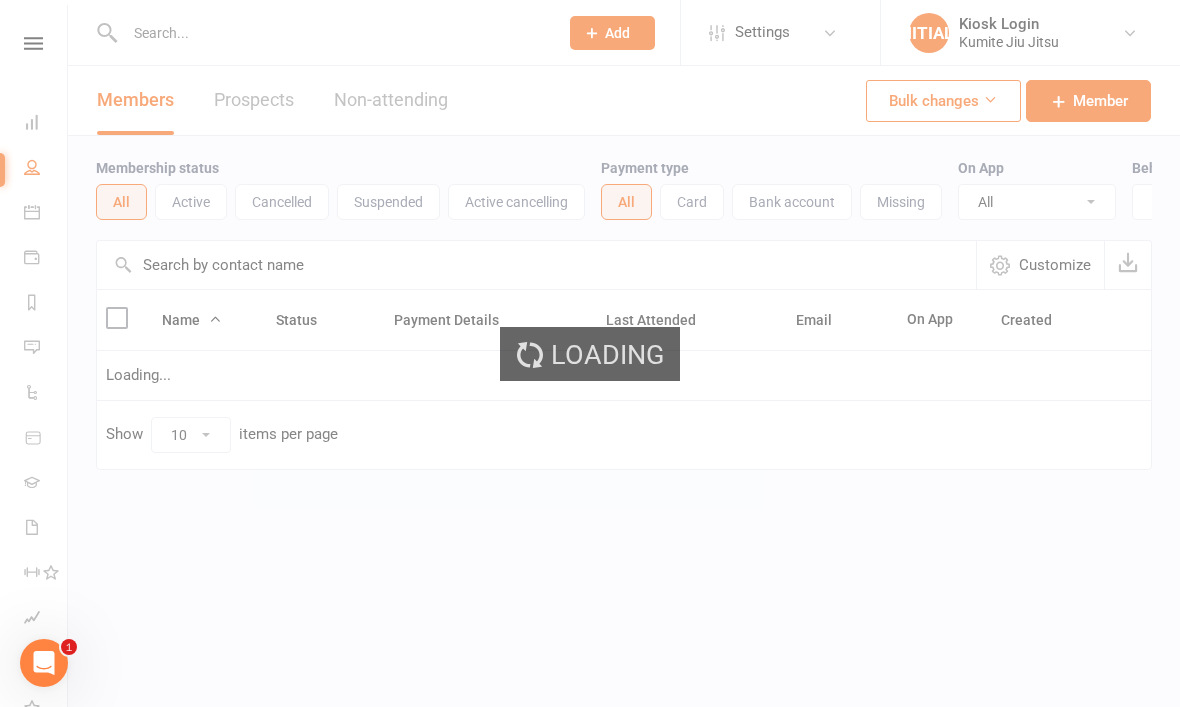 click at bounding box center (33, 43) 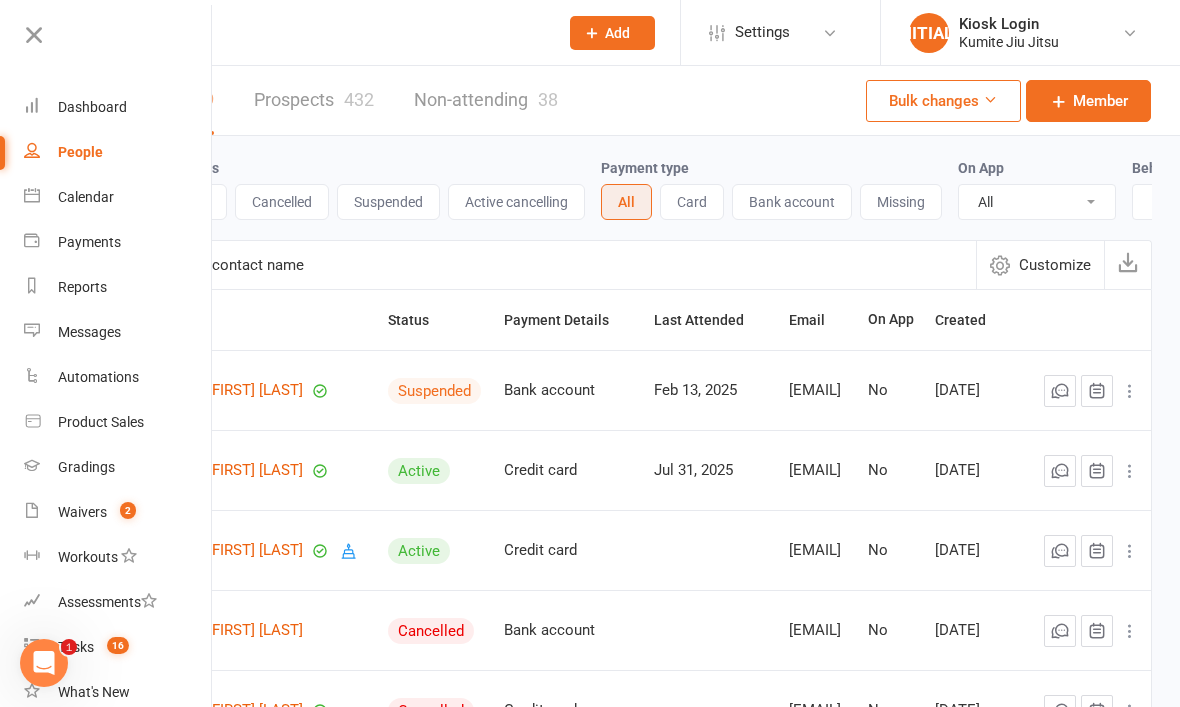 click on "2" at bounding box center [123, 512] 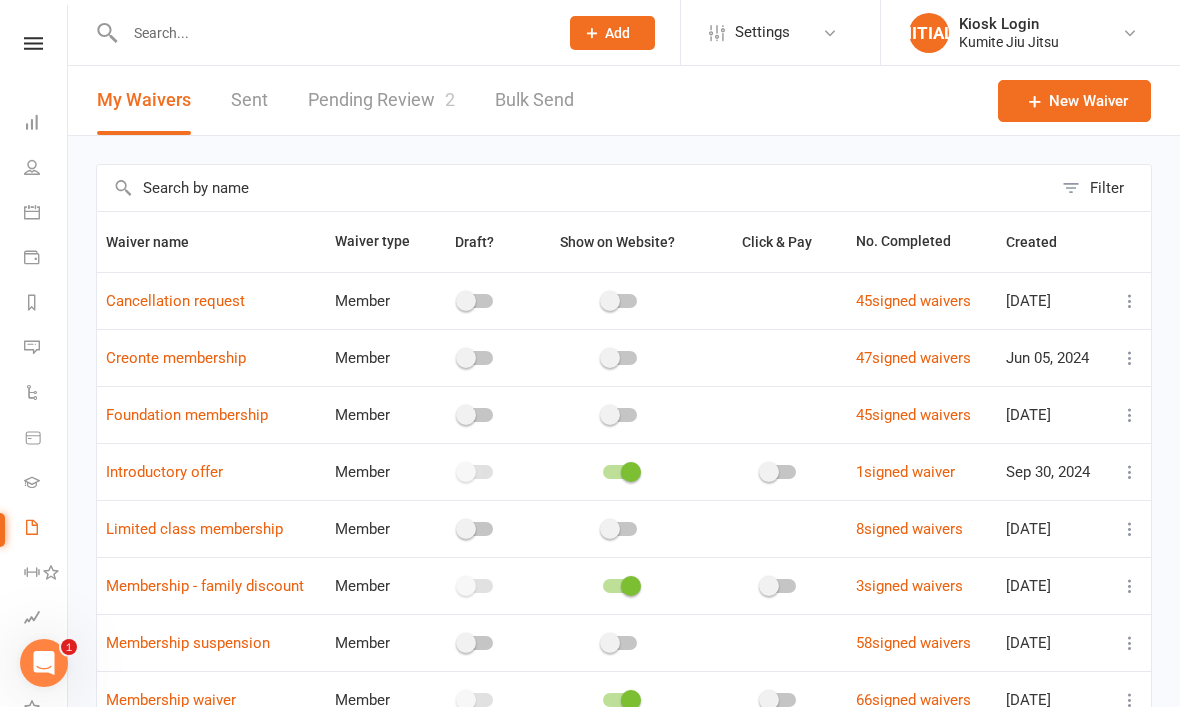 click on "Pending Review 2" at bounding box center (381, 100) 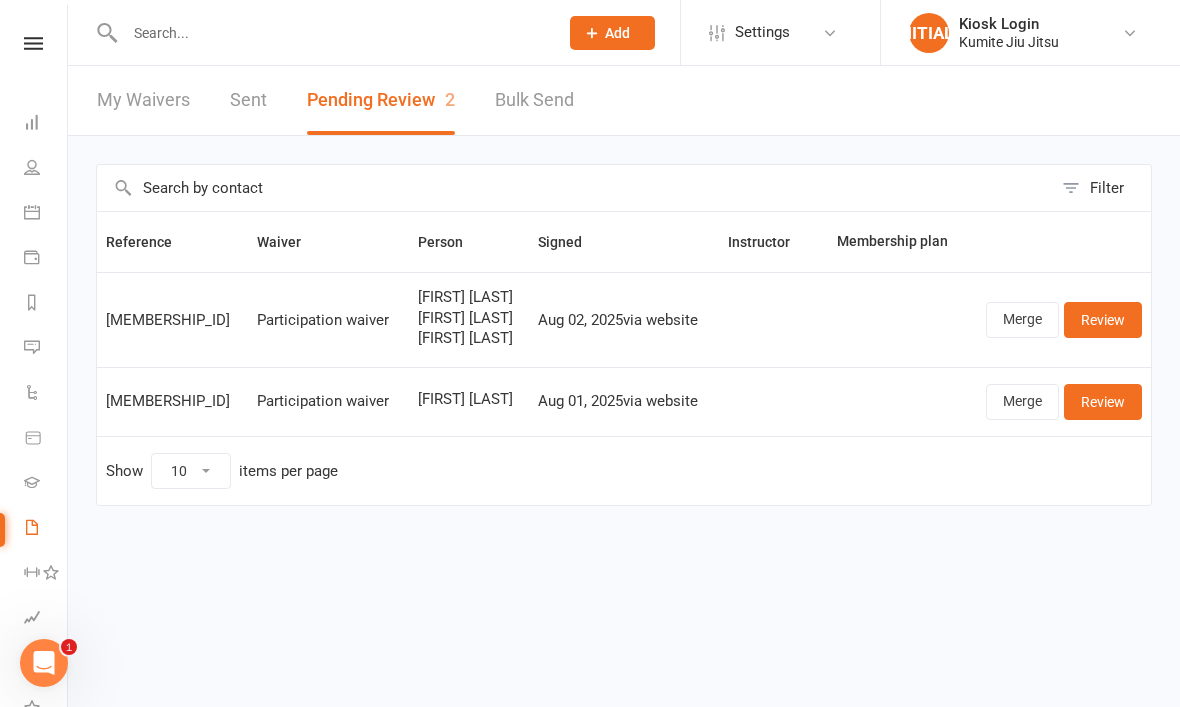 click on "Review" at bounding box center [1103, 320] 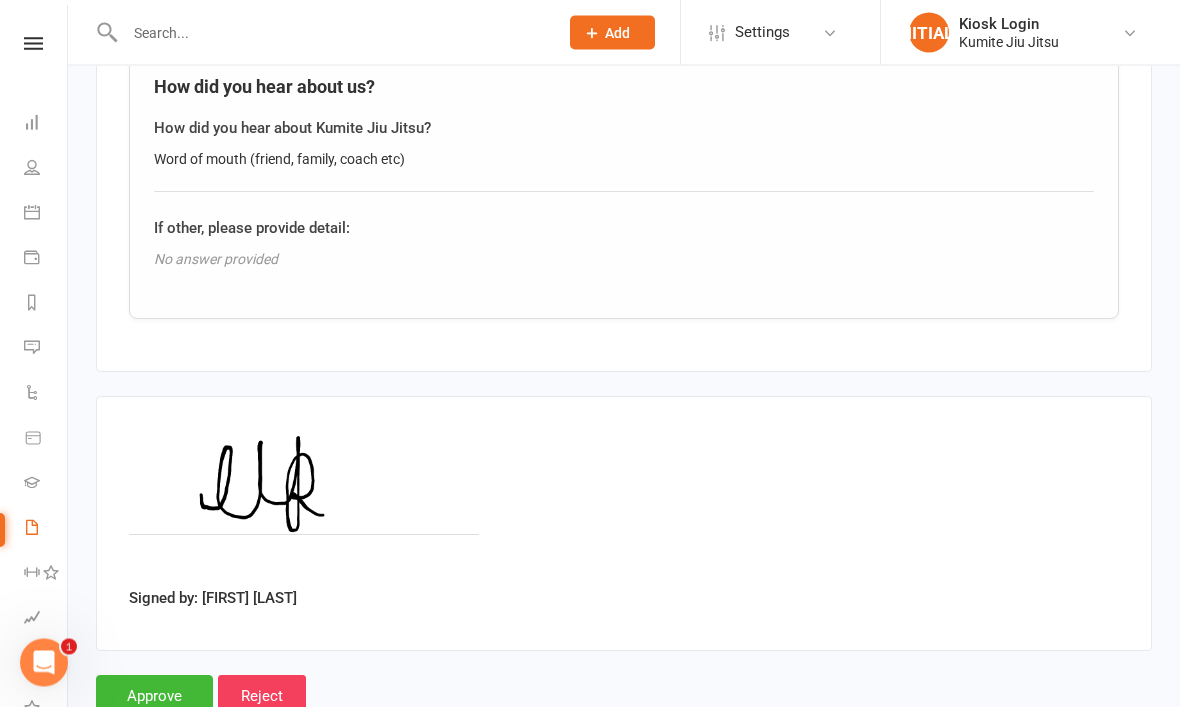 click on "Approve" at bounding box center [154, 697] 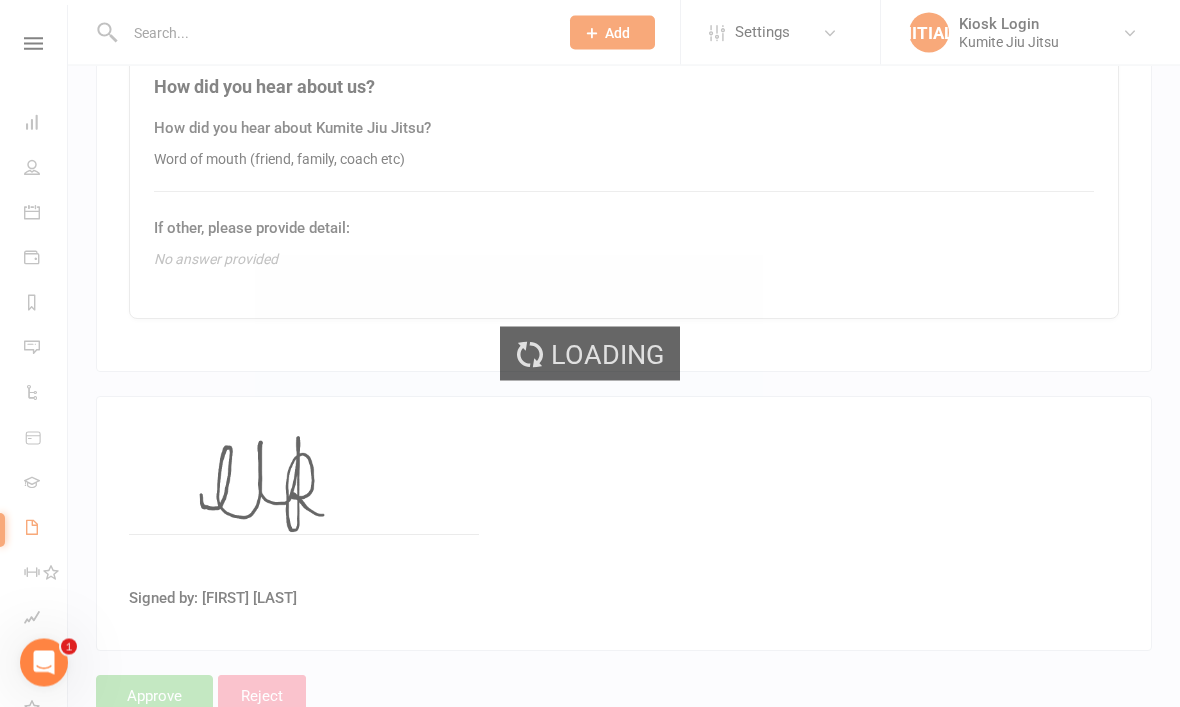 scroll, scrollTop: 3005, scrollLeft: 0, axis: vertical 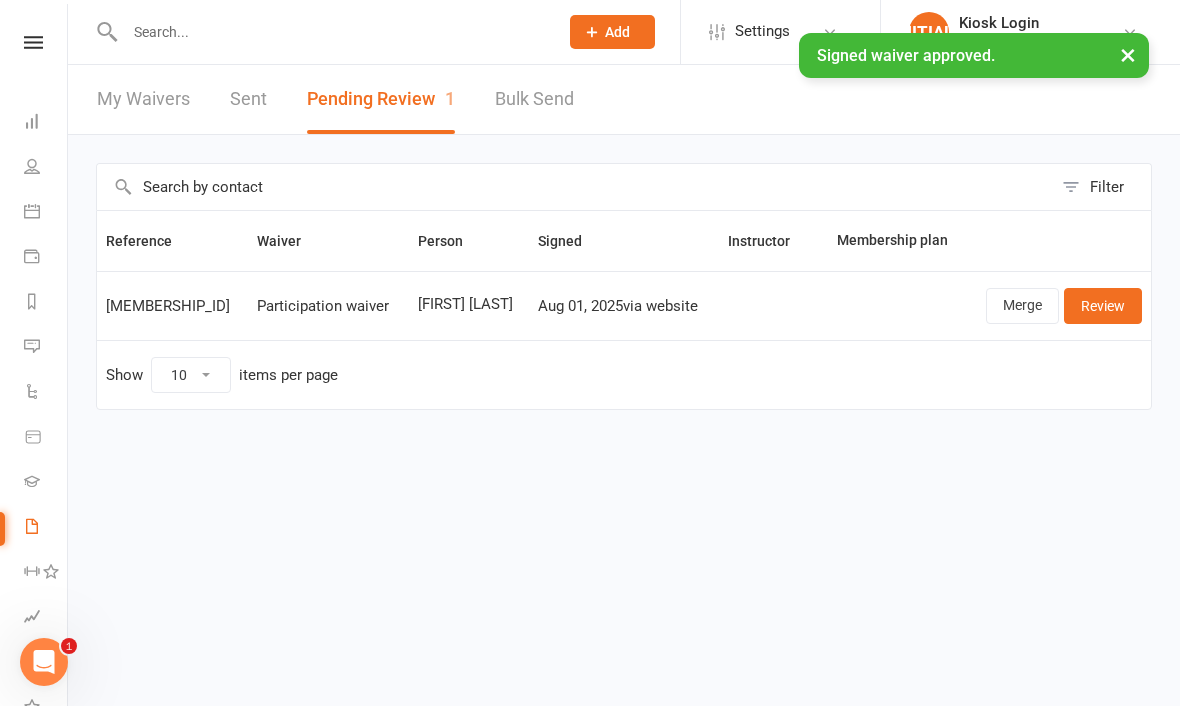 click at bounding box center [331, 33] 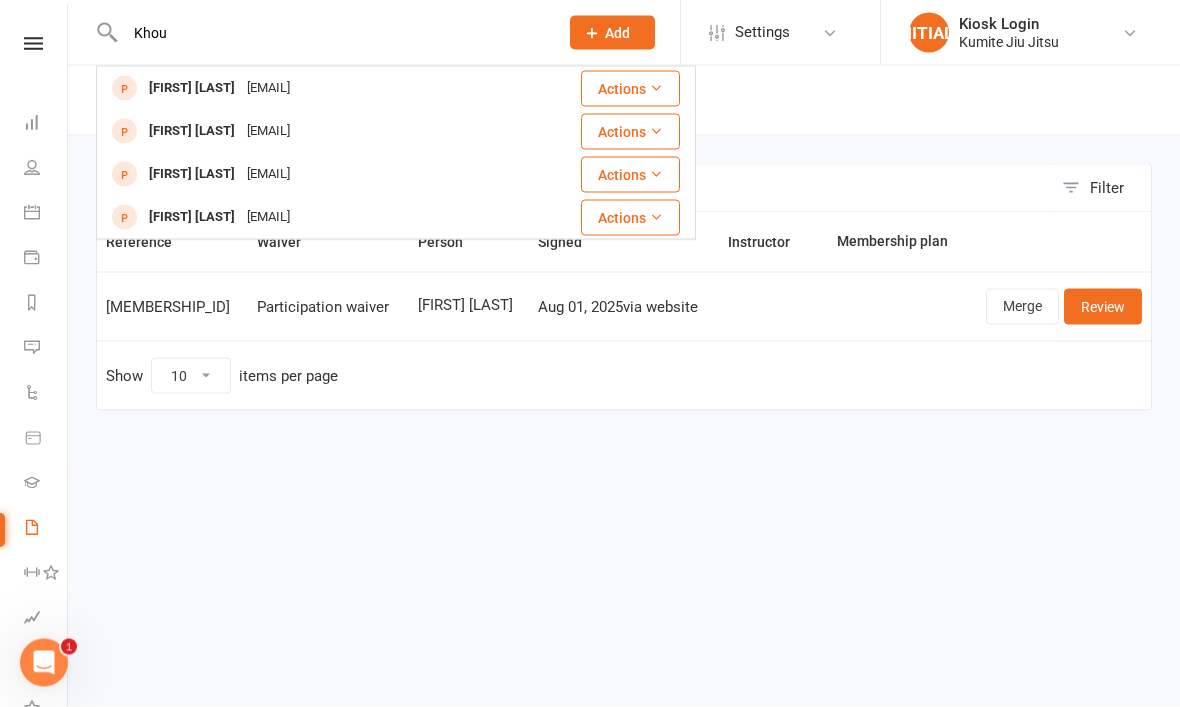 type on "Khou" 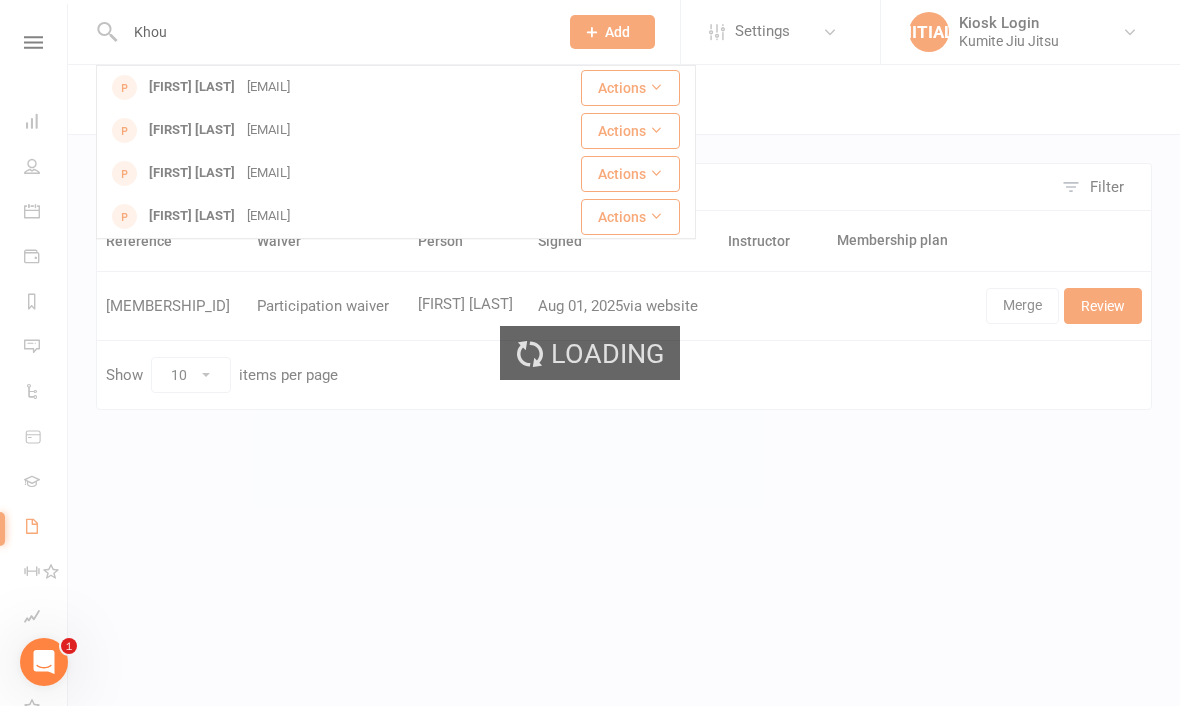 type 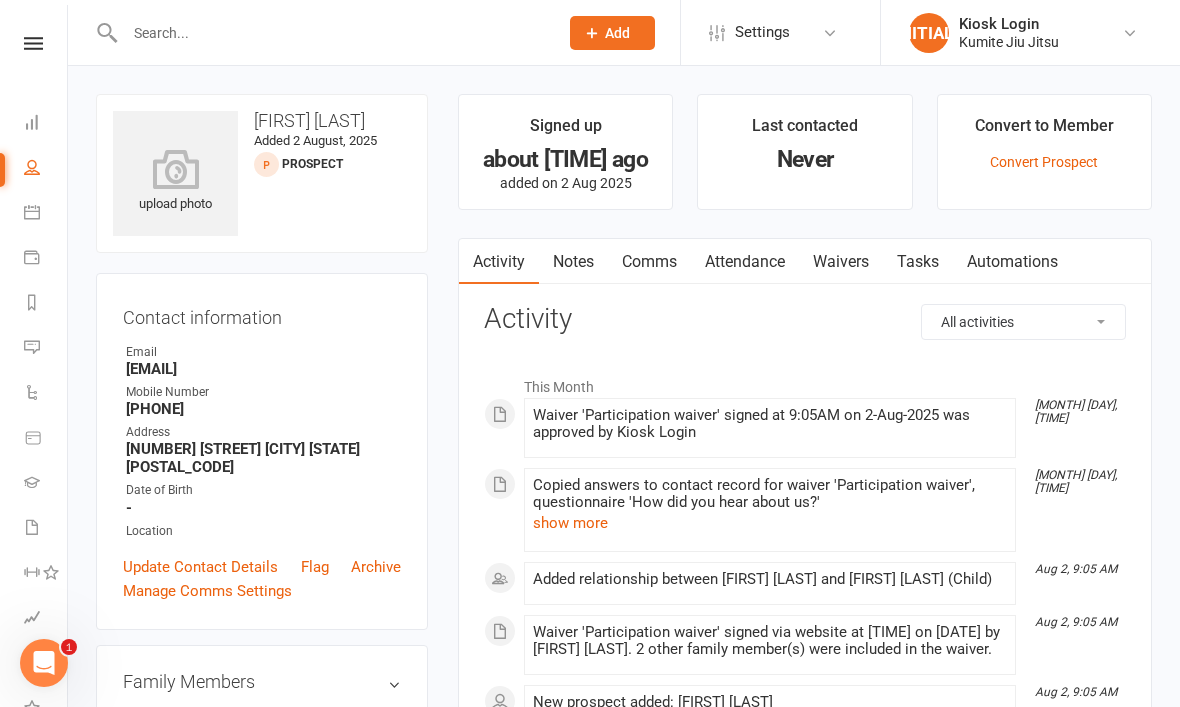 click on "Waivers" at bounding box center [841, 262] 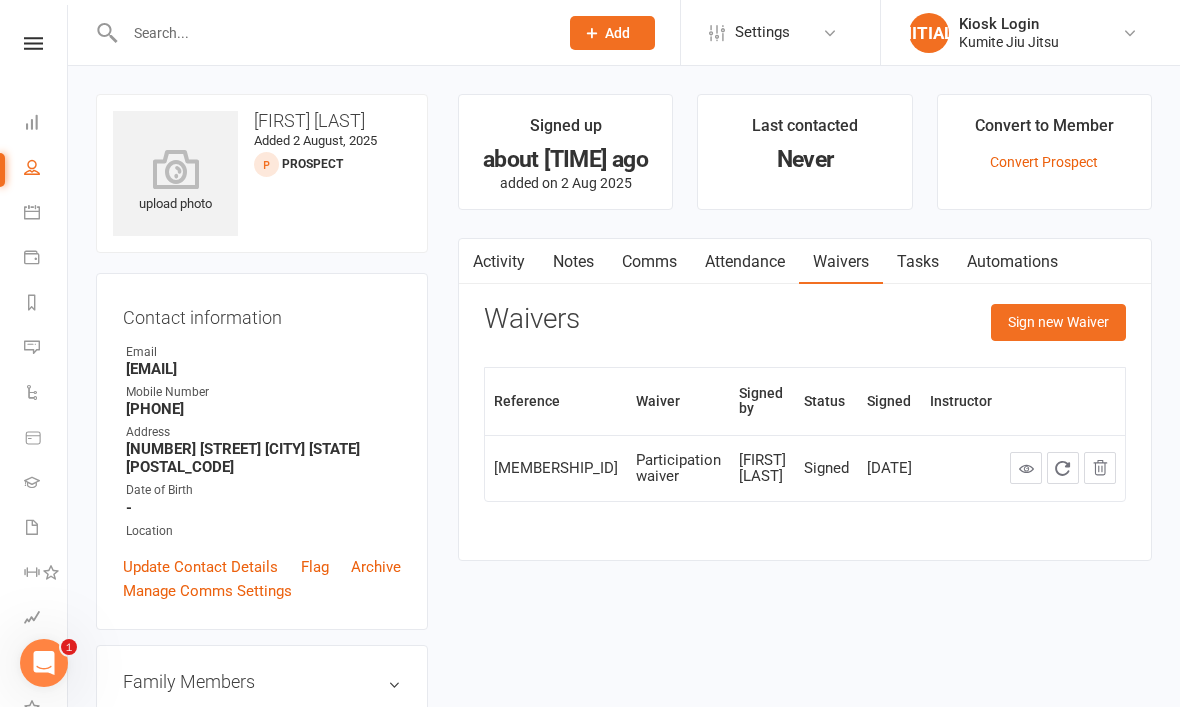 click on "Sign new Waiver" at bounding box center (1058, 322) 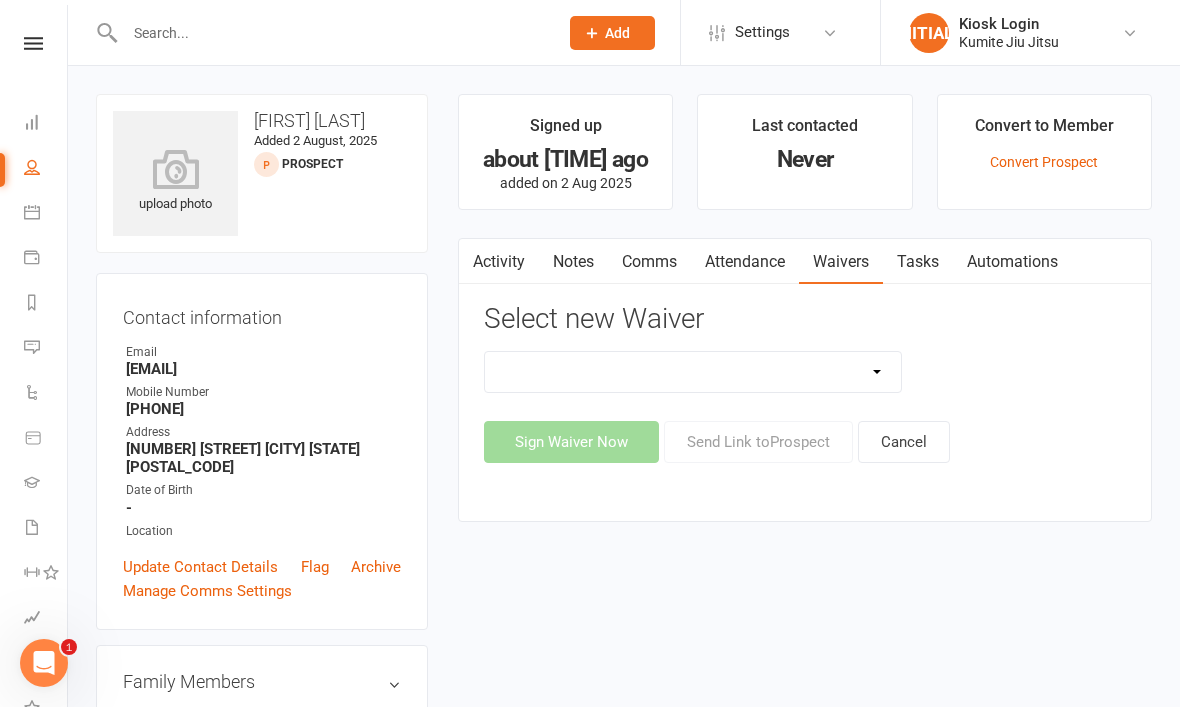 click on "Cancellation request Creonte membership Foundation membership Introductory offer Limited class membership Membership - family discount Membership suspension Membership waiver Participation waiver Update payment information" at bounding box center [693, 372] 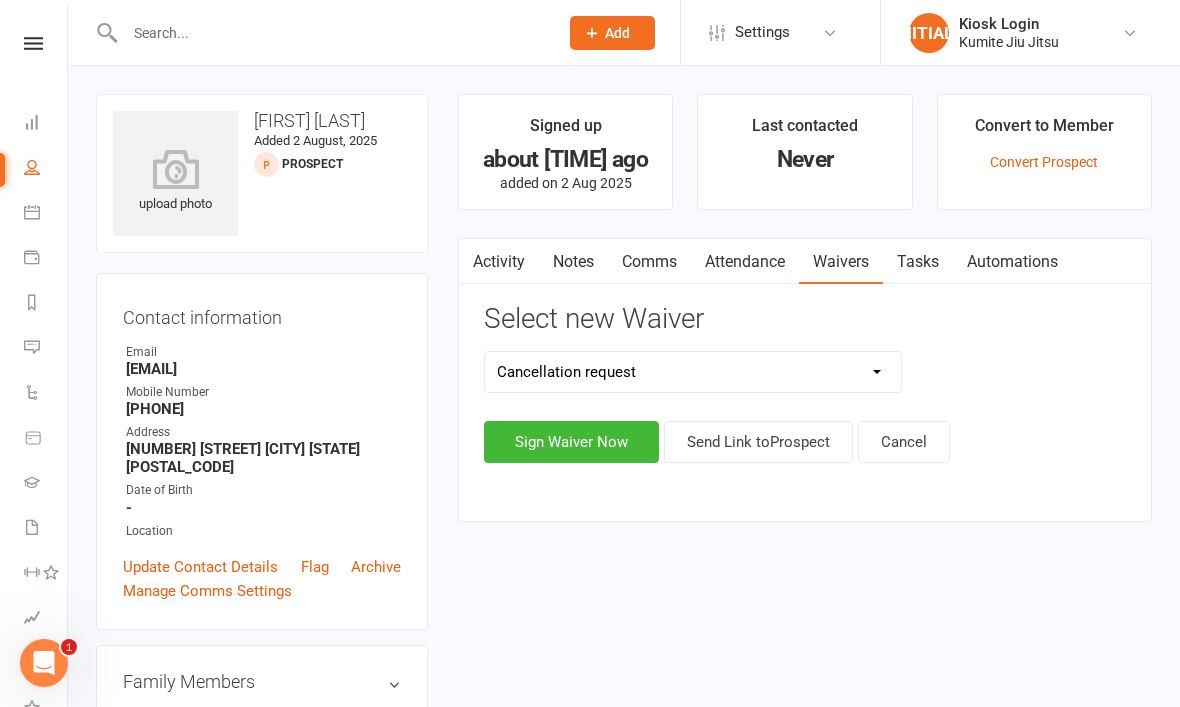 click on "Sign Waiver Now" at bounding box center [571, 442] 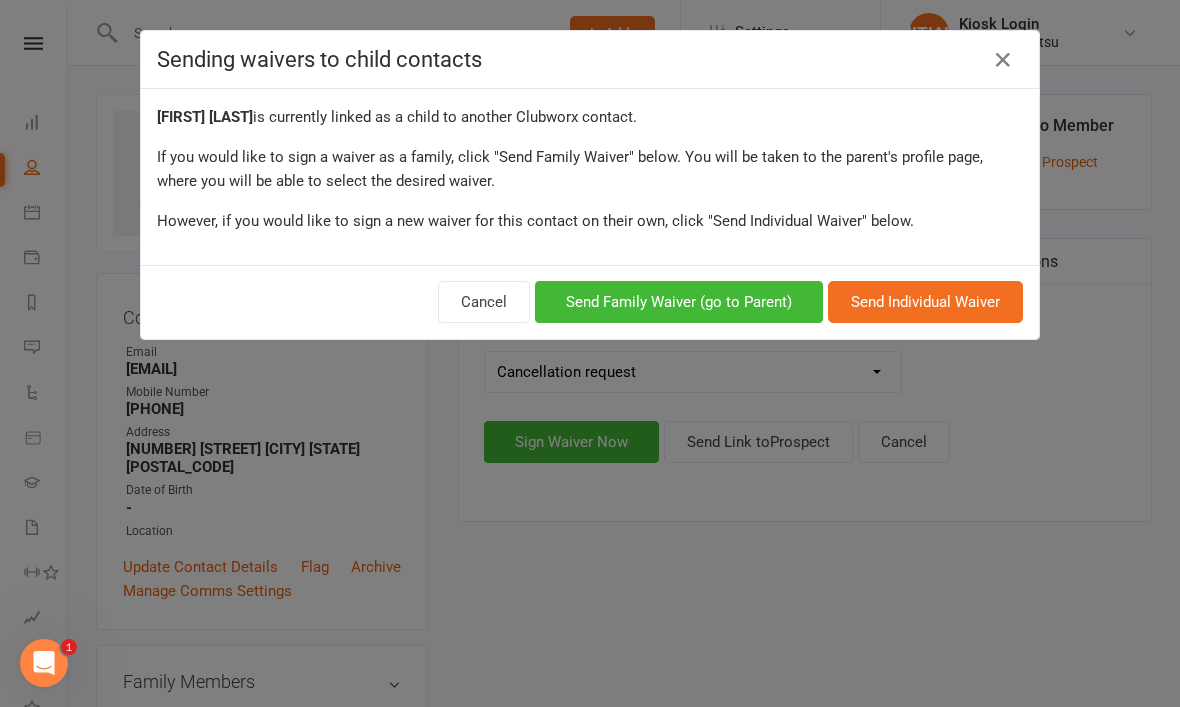 click on "Send Family Waiver (go to Parent)" at bounding box center [679, 302] 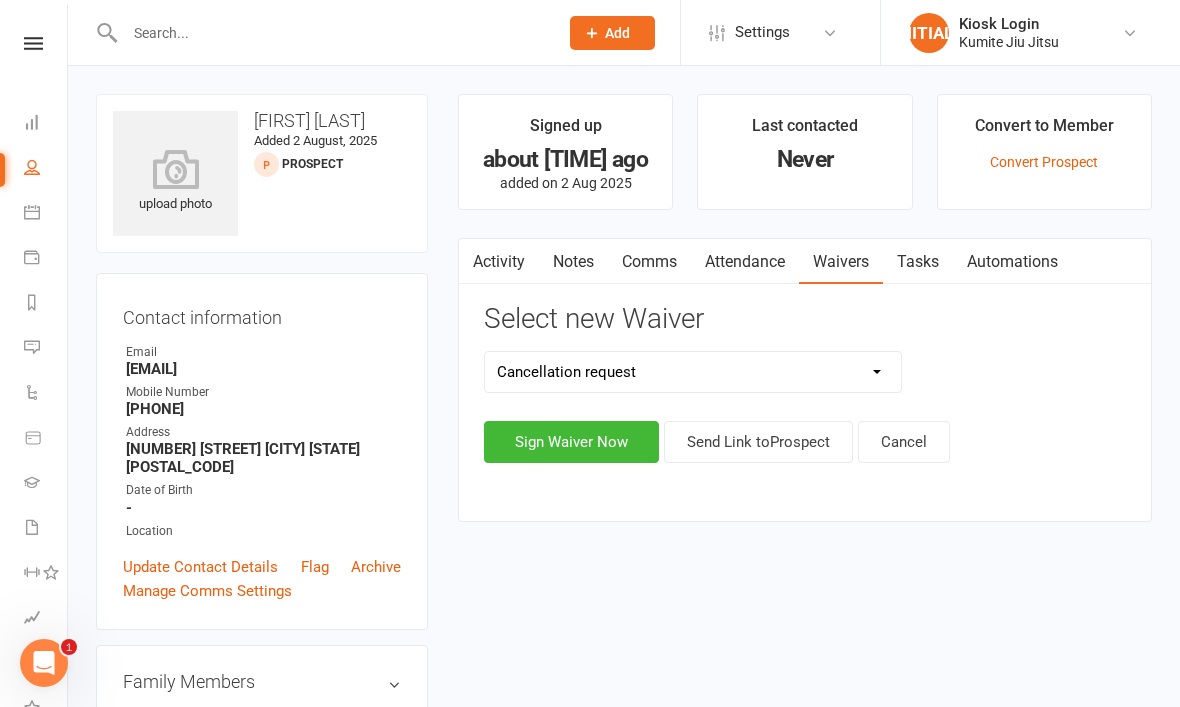 click on "Sign Waiver Now" at bounding box center (571, 442) 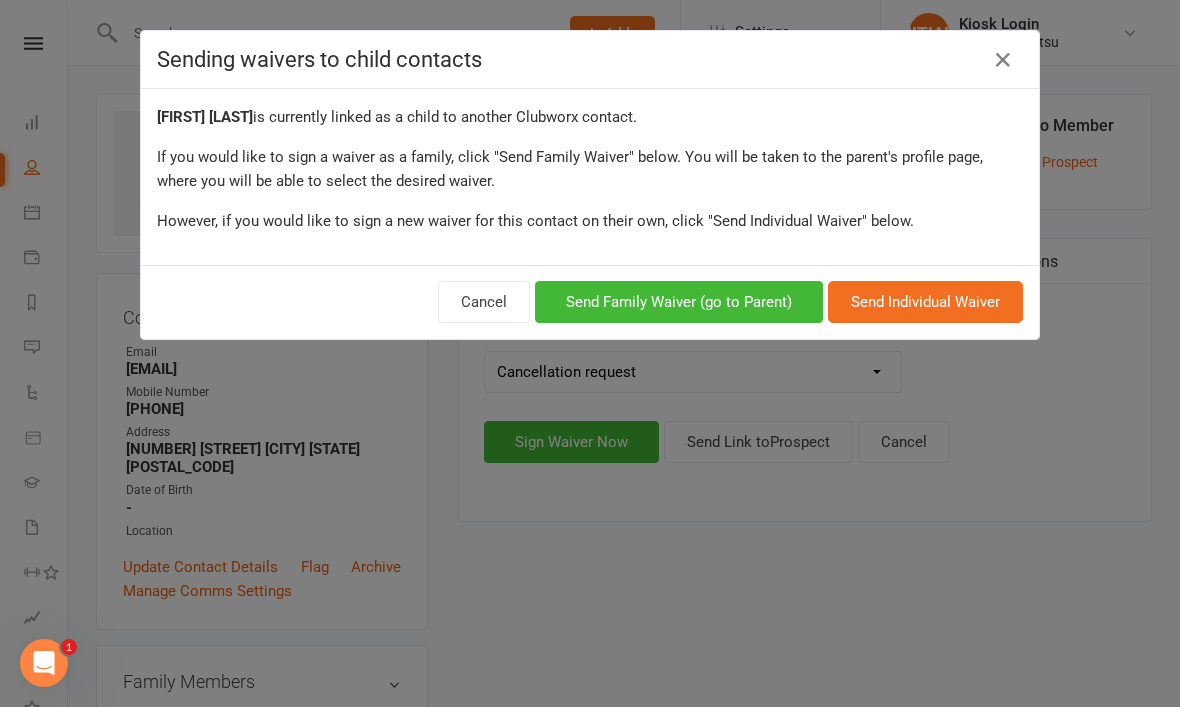 click on "Send Family Waiver (go to Parent)" at bounding box center [679, 302] 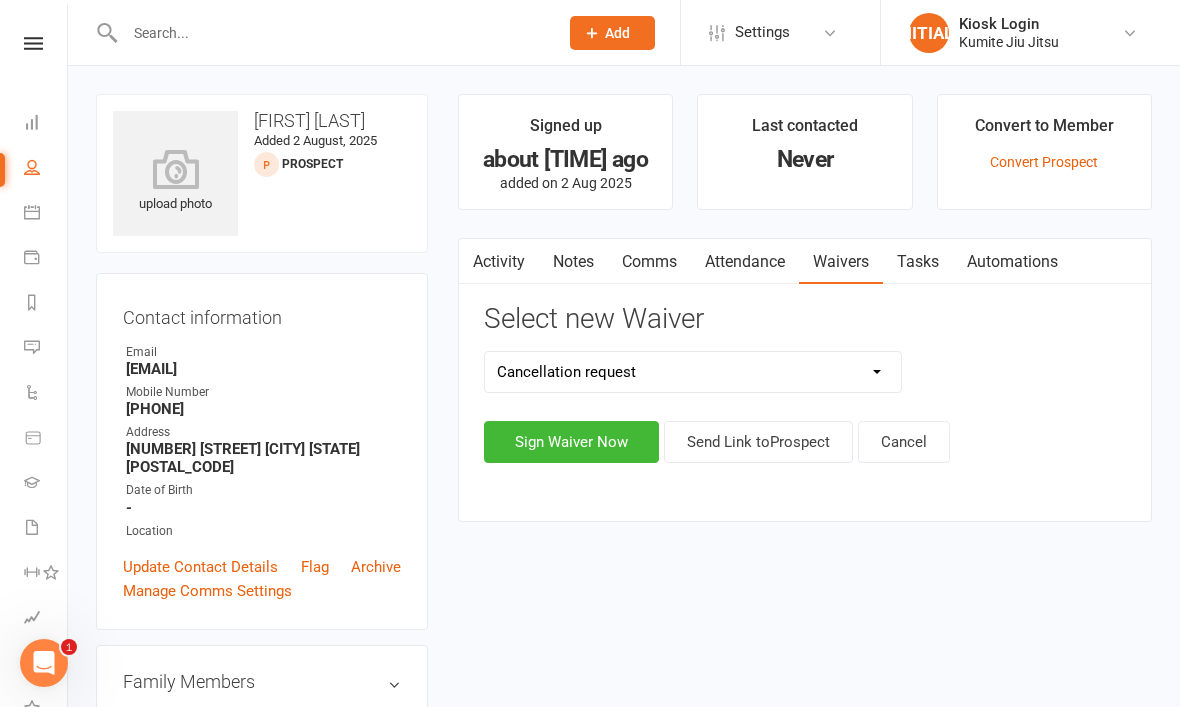 click at bounding box center (331, 33) 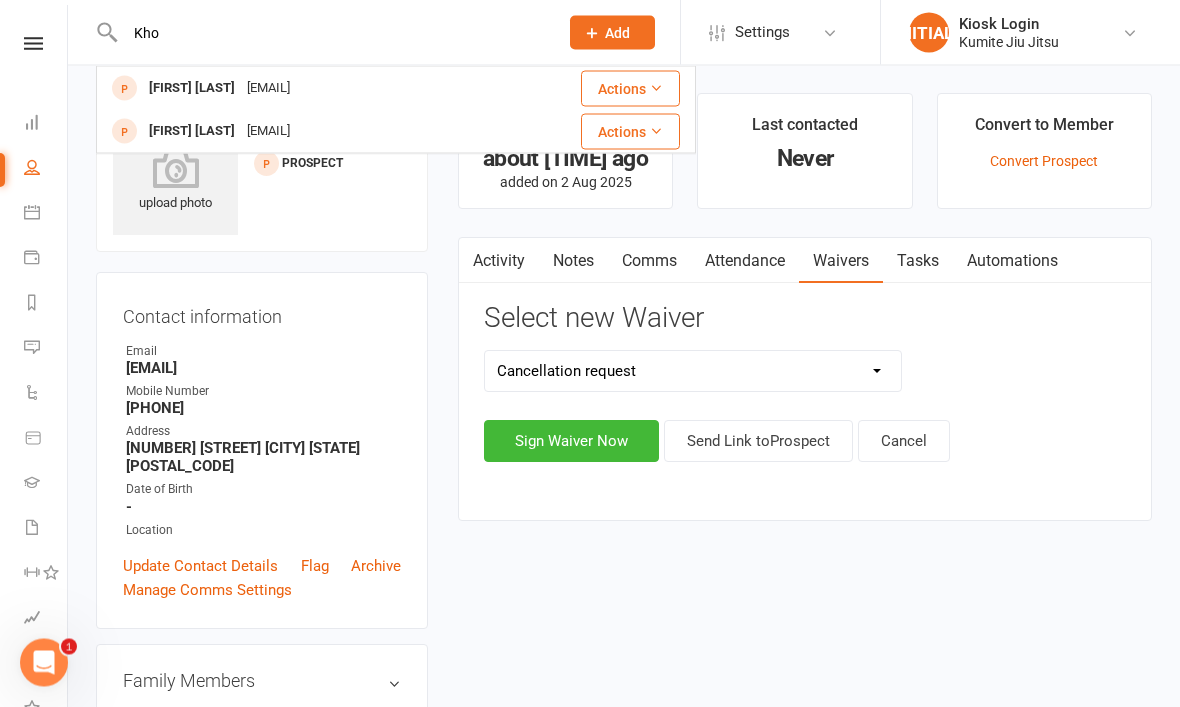 type on "Kho" 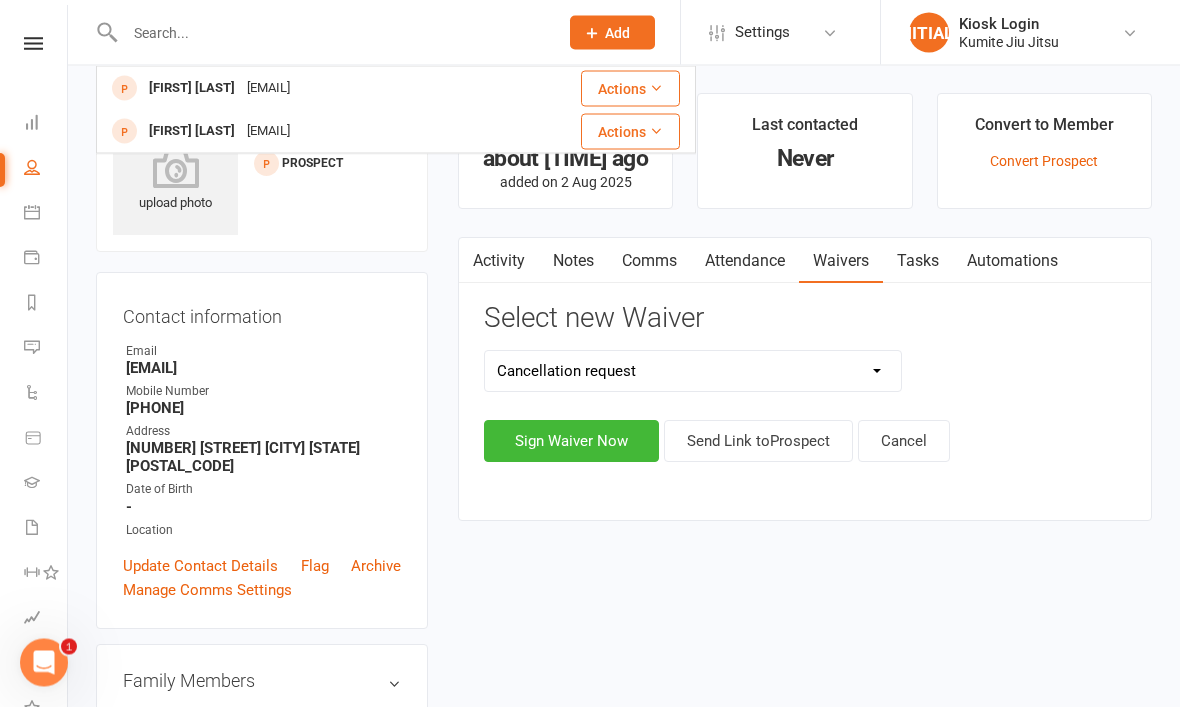 scroll, scrollTop: 1, scrollLeft: 0, axis: vertical 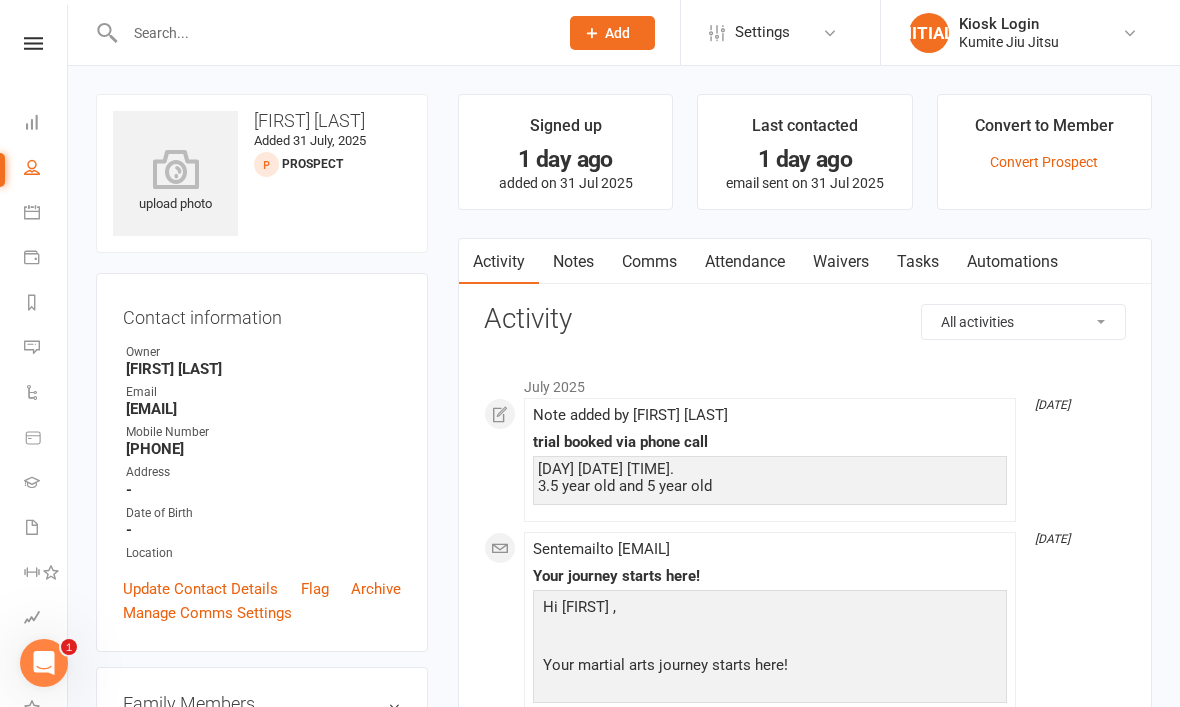 click on "Waivers" at bounding box center (841, 262) 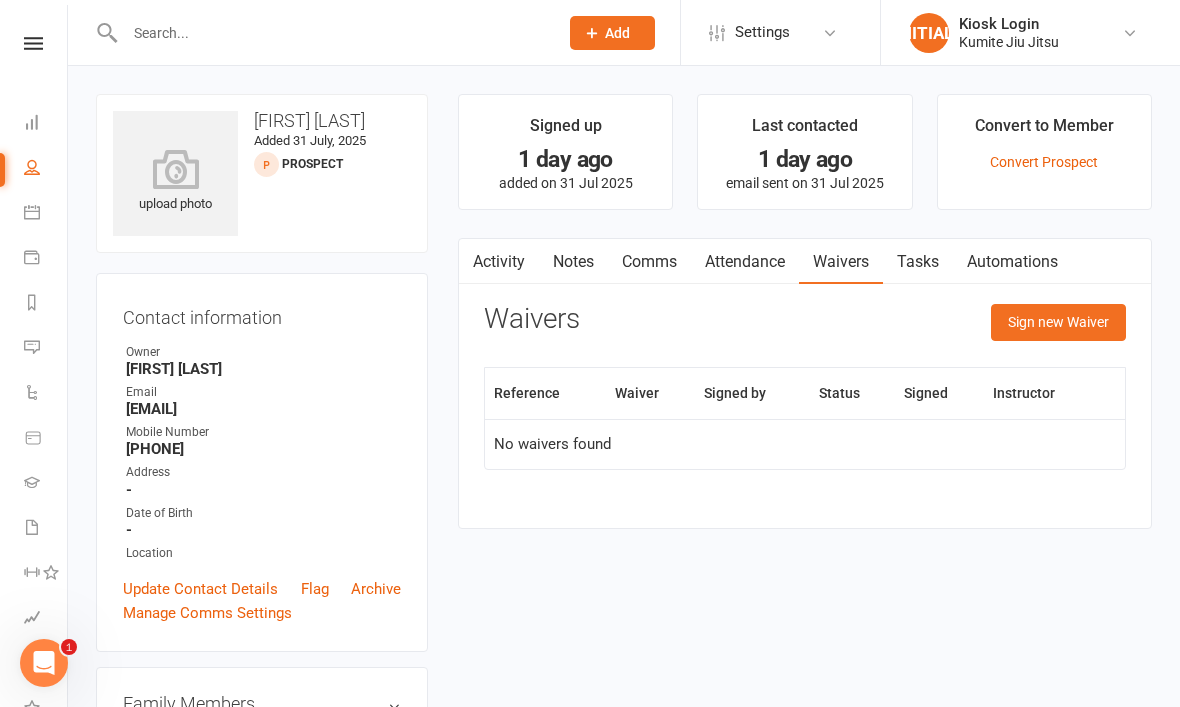 click on "Sign new Waiver" at bounding box center (1058, 322) 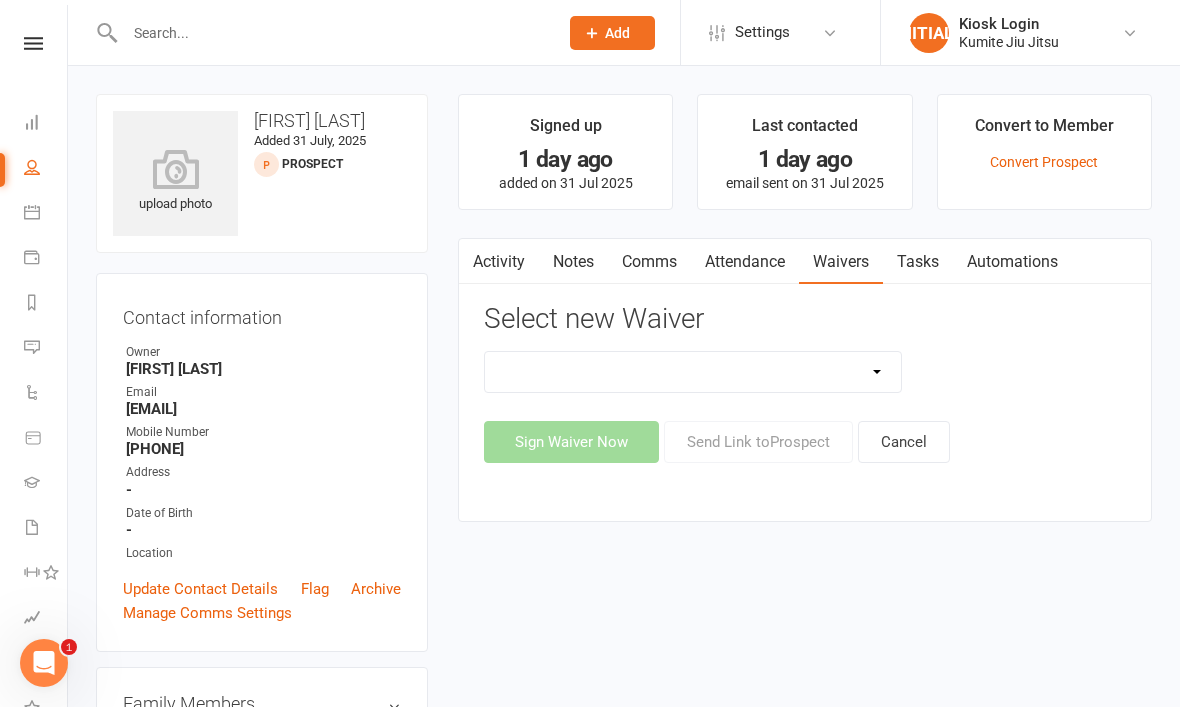 click on "Cancellation request Creonte membership Foundation membership Introductory offer Limited class membership Membership - family discount Membership suspension Membership waiver Participation waiver Update payment information" at bounding box center [693, 372] 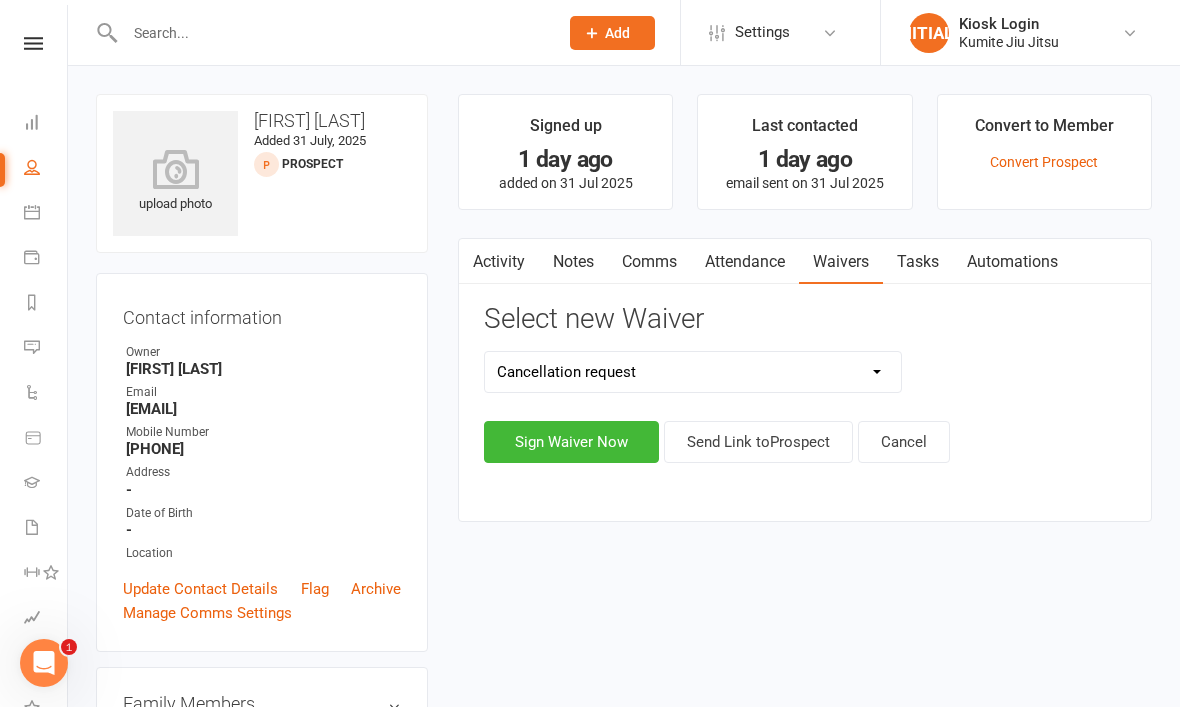 click on "Sign Waiver Now" at bounding box center (571, 442) 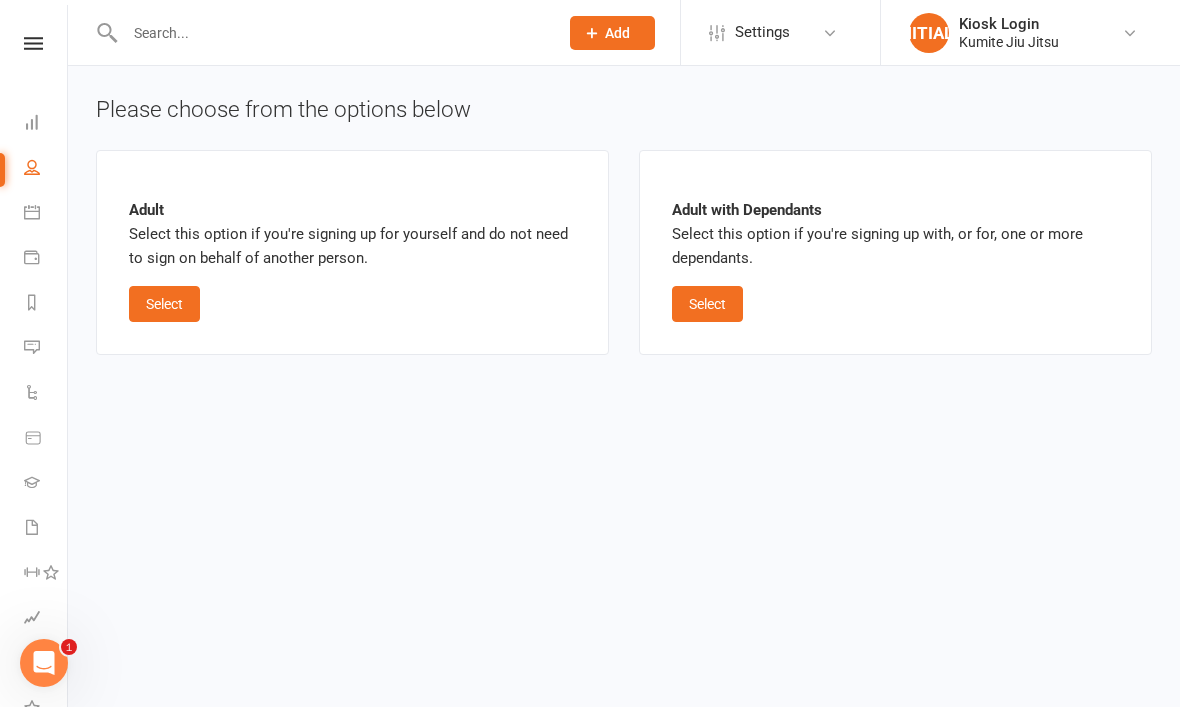 click on "Select" at bounding box center (707, 304) 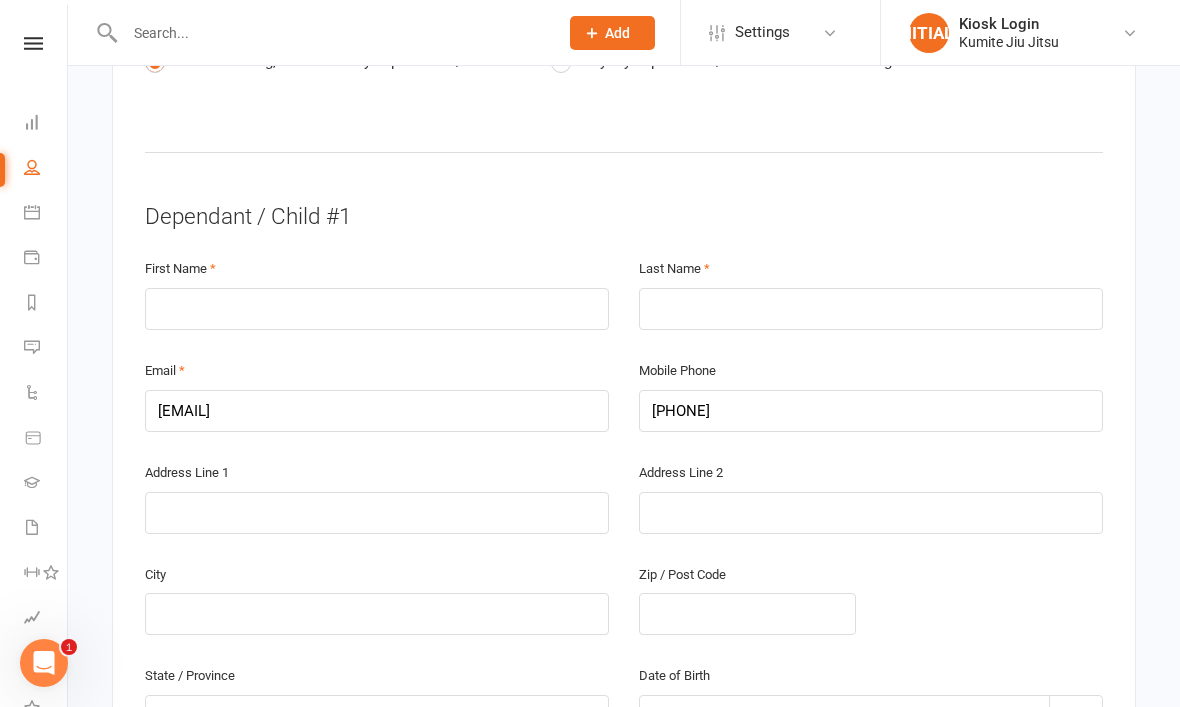scroll, scrollTop: 0, scrollLeft: 0, axis: both 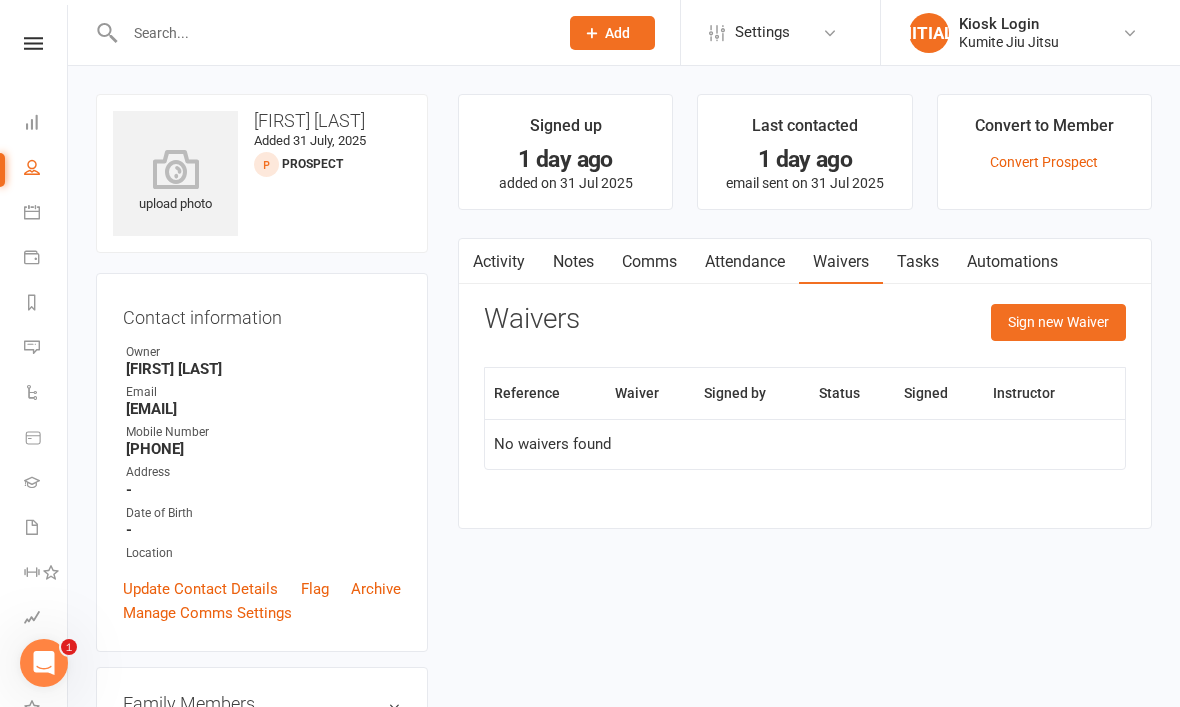 click on "Sign new Waiver" at bounding box center [1058, 322] 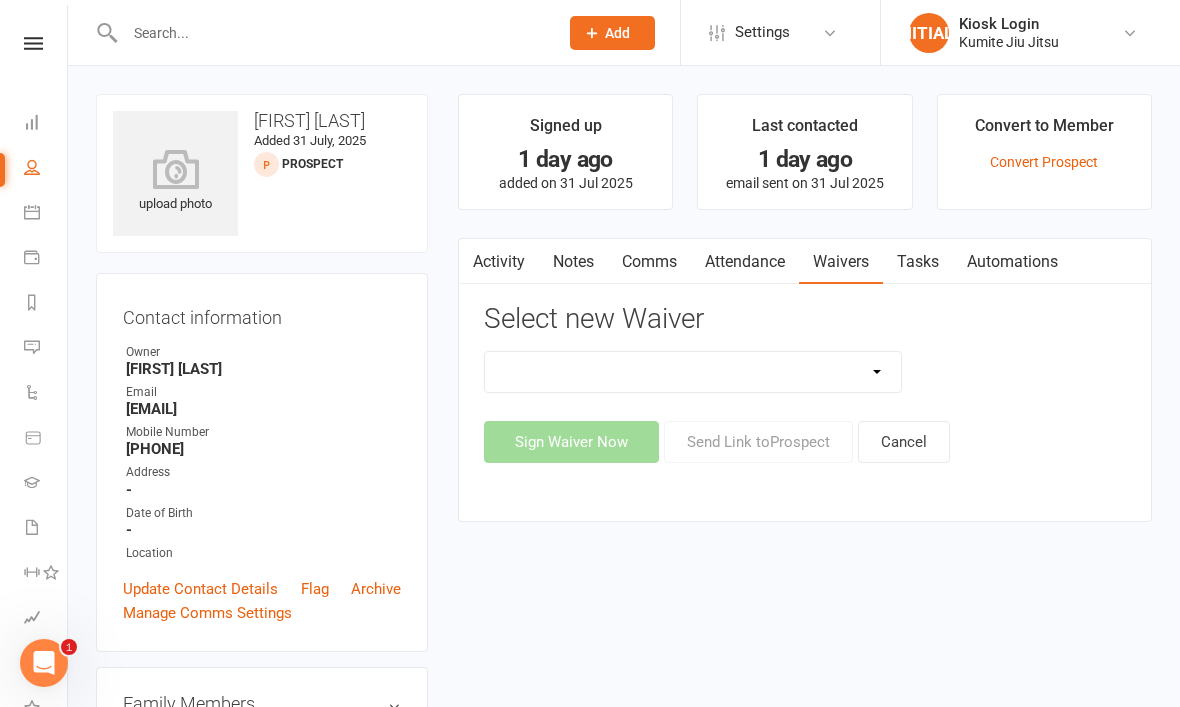click on "Cancellation request Creonte membership Foundation membership Introductory offer Limited class membership Membership - family discount Membership suspension Membership waiver Participation waiver Update payment information" at bounding box center [693, 372] 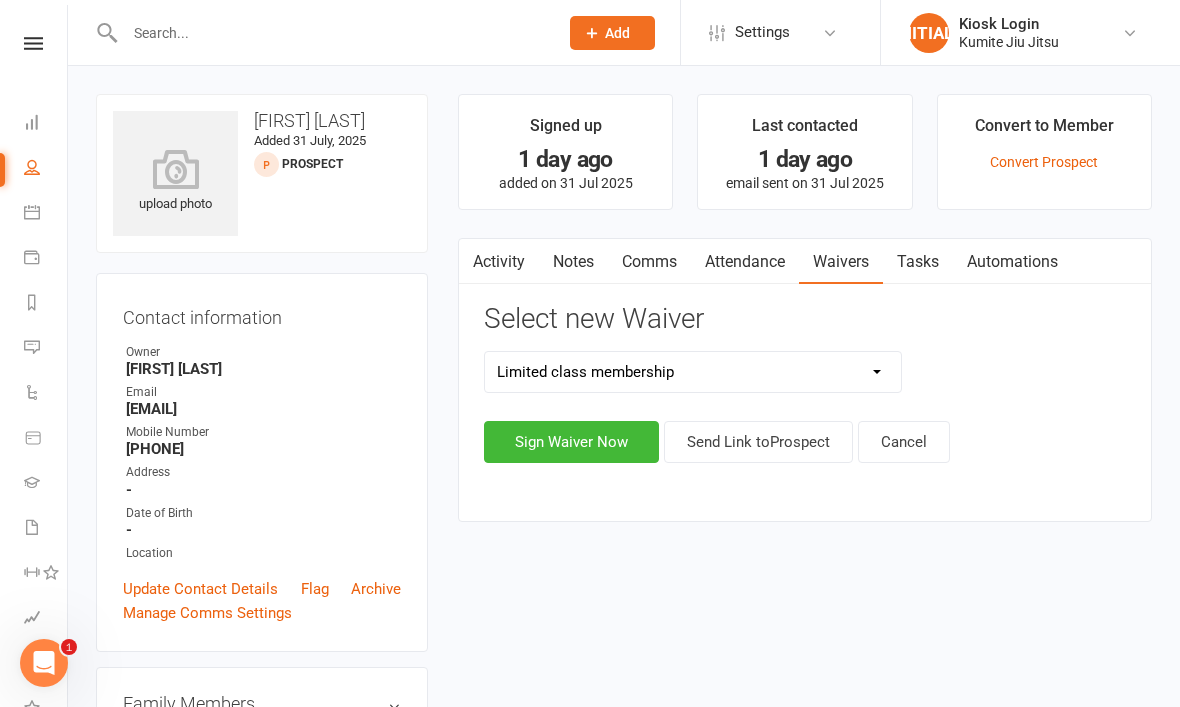 click on "Sign Waiver Now" at bounding box center [571, 442] 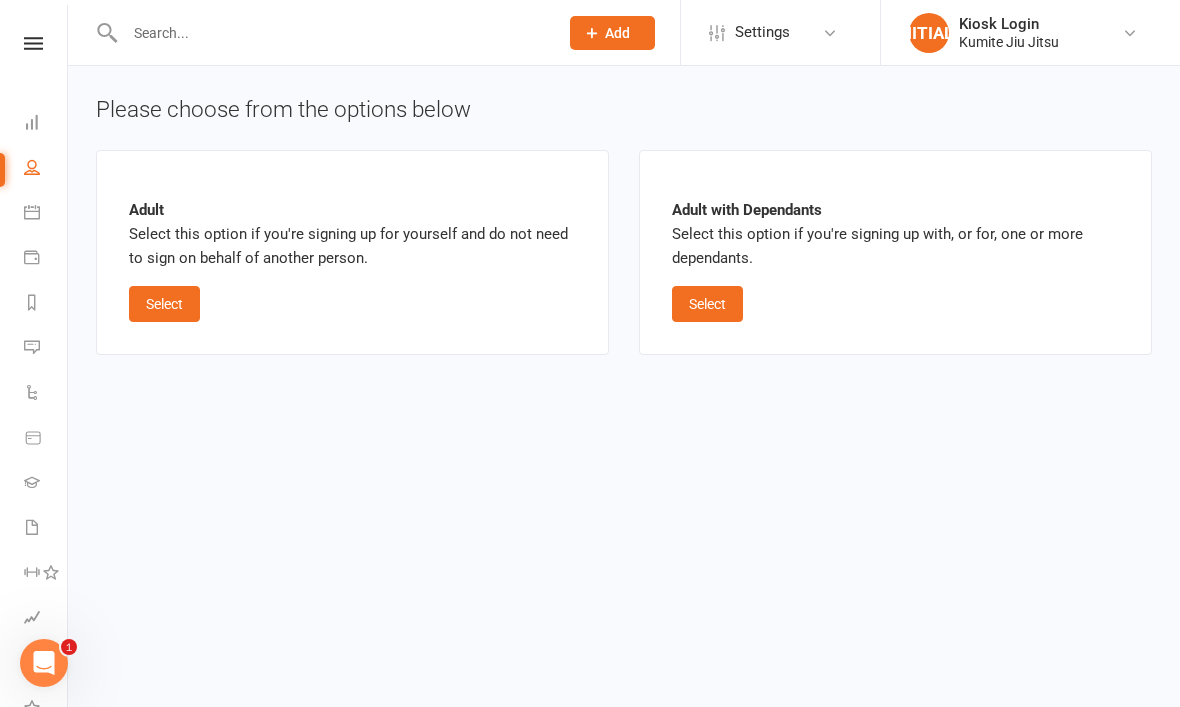 click on "Select" at bounding box center (707, 304) 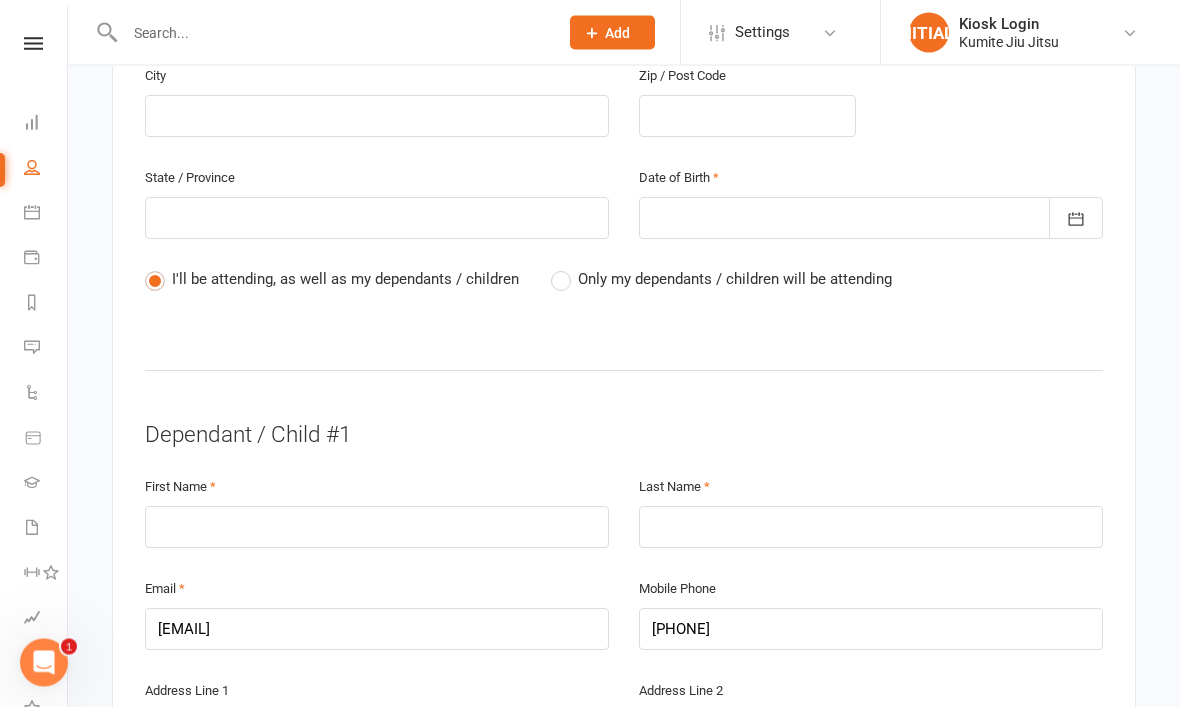 scroll, scrollTop: 780, scrollLeft: 0, axis: vertical 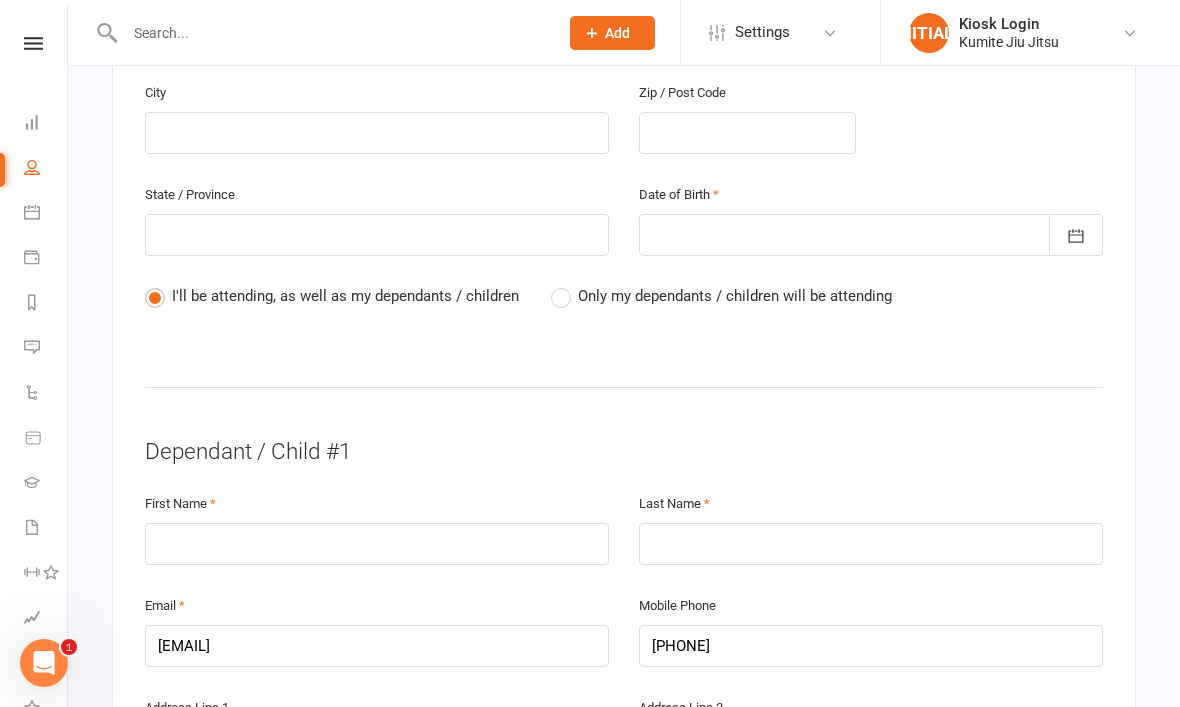 click on "Only my dependants / children will be attending" at bounding box center [721, 296] 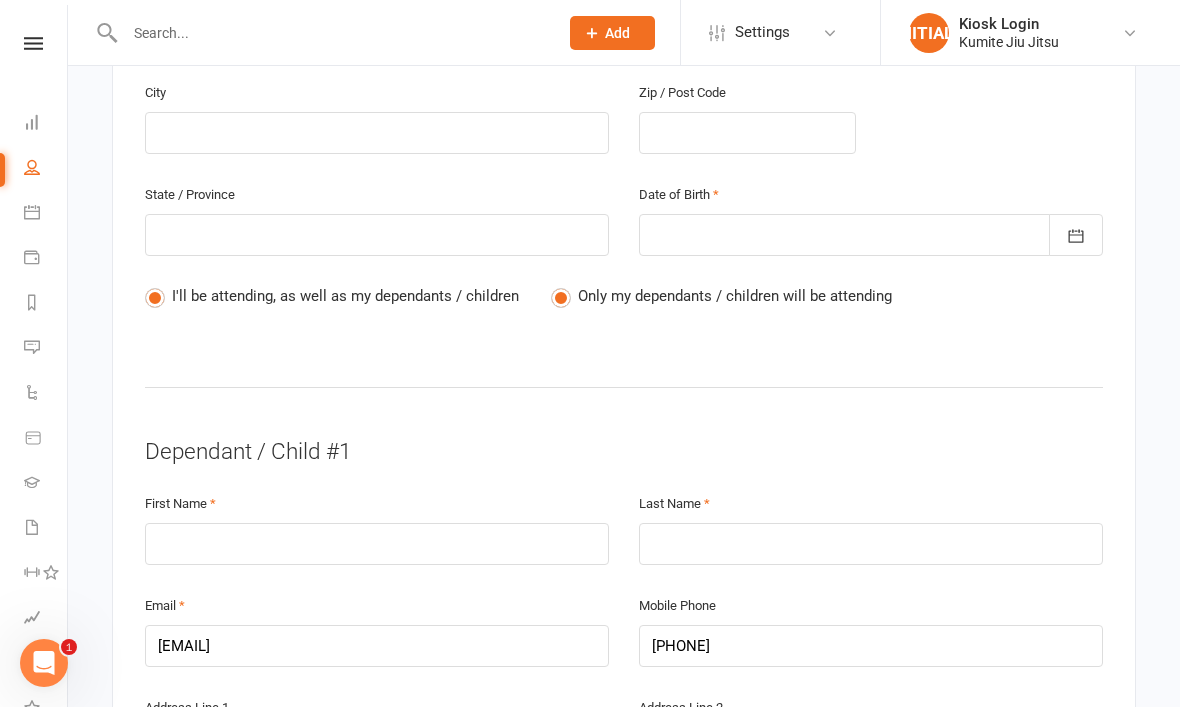 radio on "true" 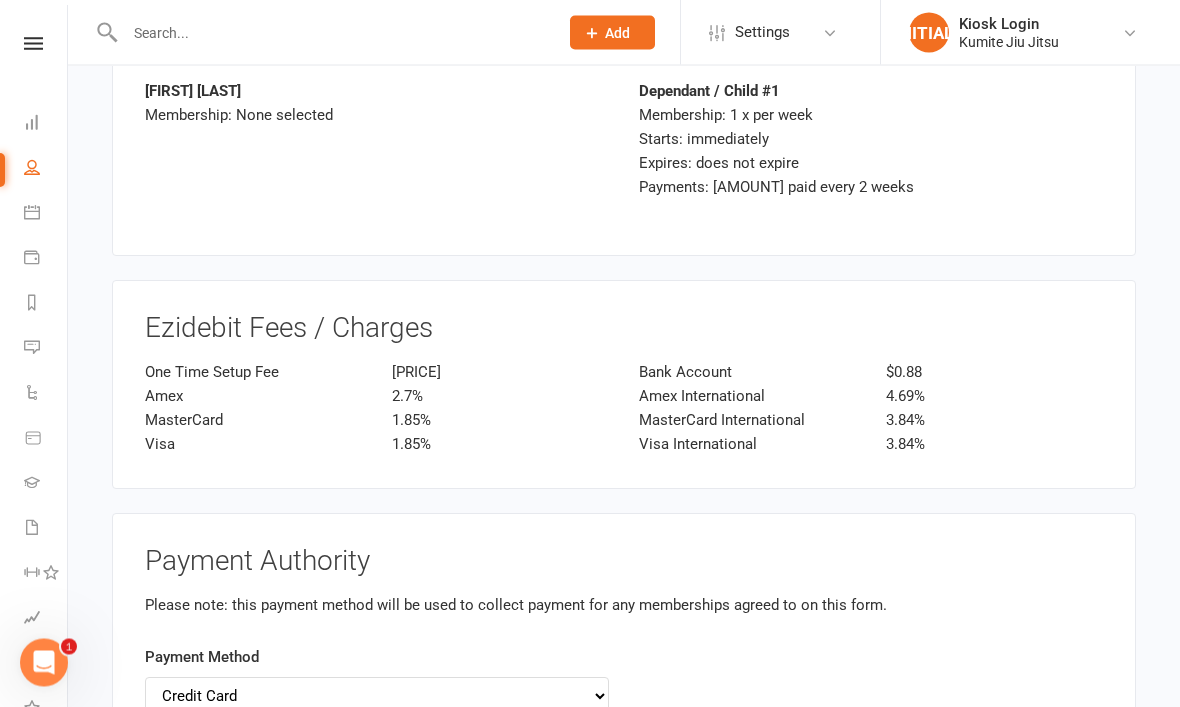 scroll, scrollTop: 3473, scrollLeft: 0, axis: vertical 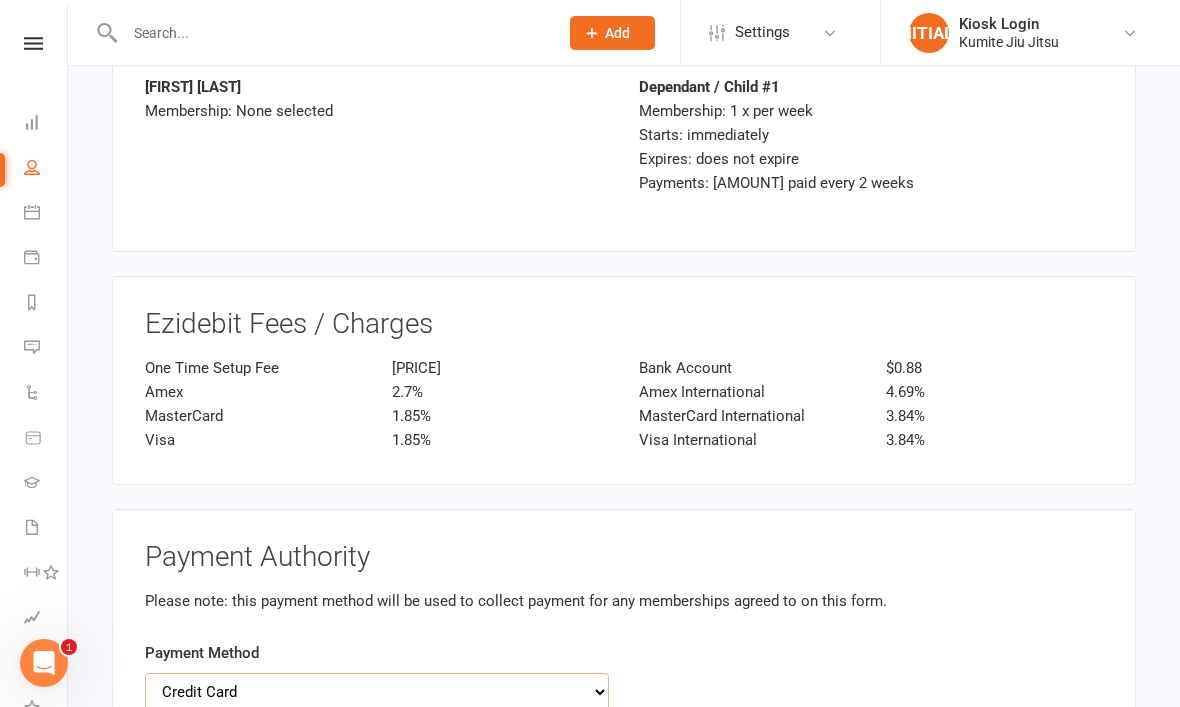 click on "Credit Card Bank Account" at bounding box center [377, 692] 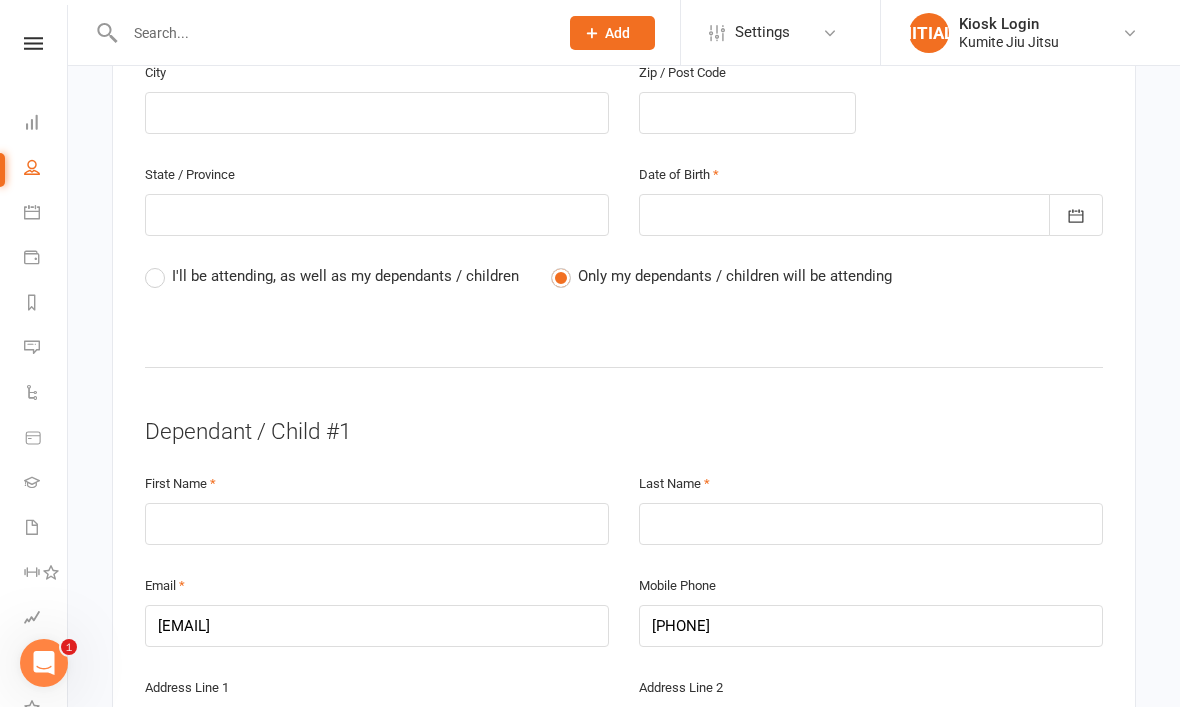 scroll, scrollTop: 855, scrollLeft: 0, axis: vertical 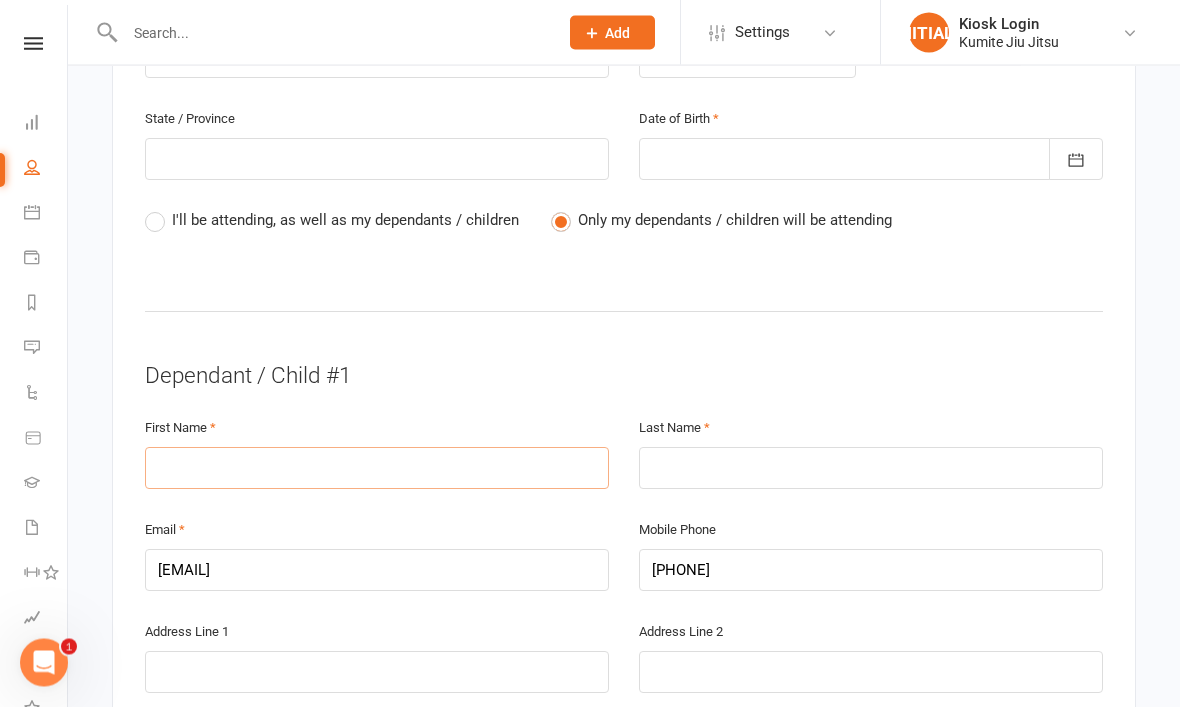 click at bounding box center [377, 469] 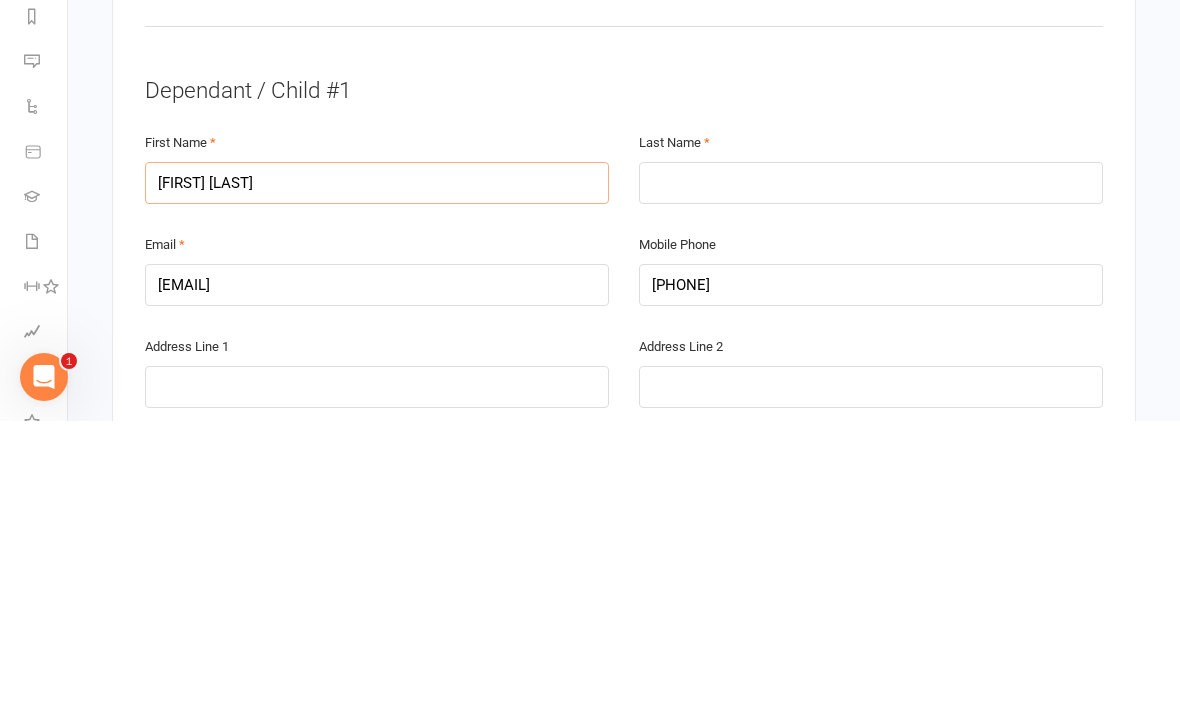 type on "[FIRST] [LAST]" 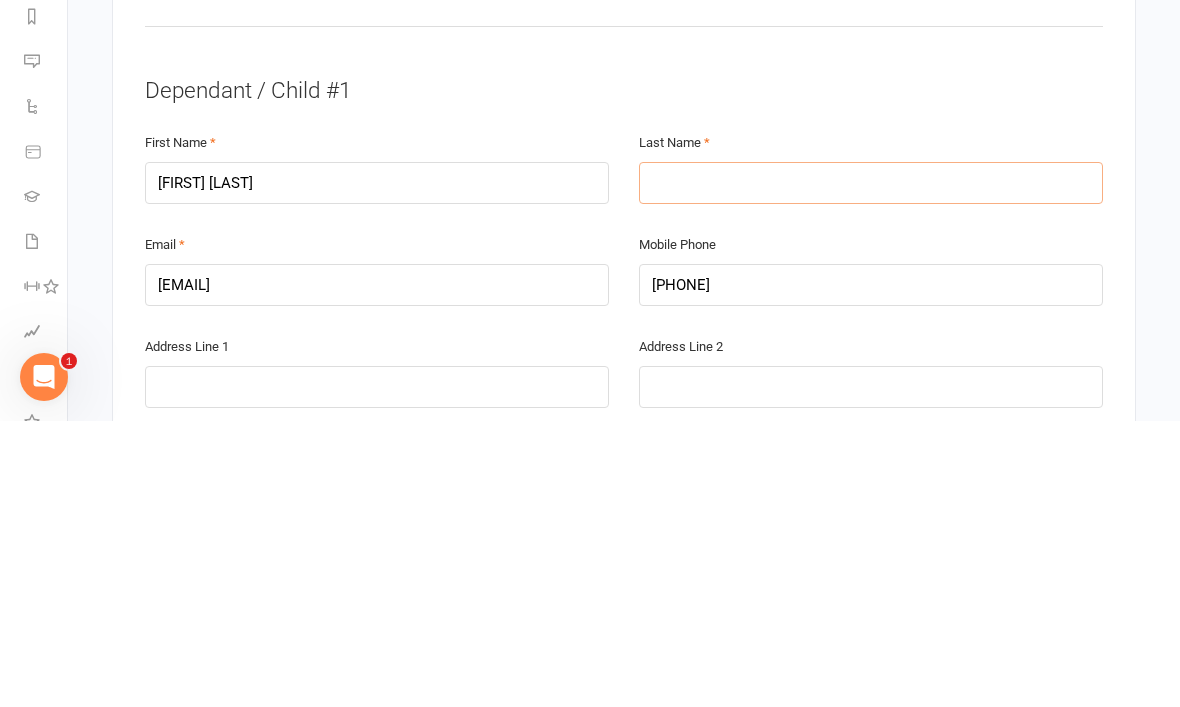 click at bounding box center [871, 469] 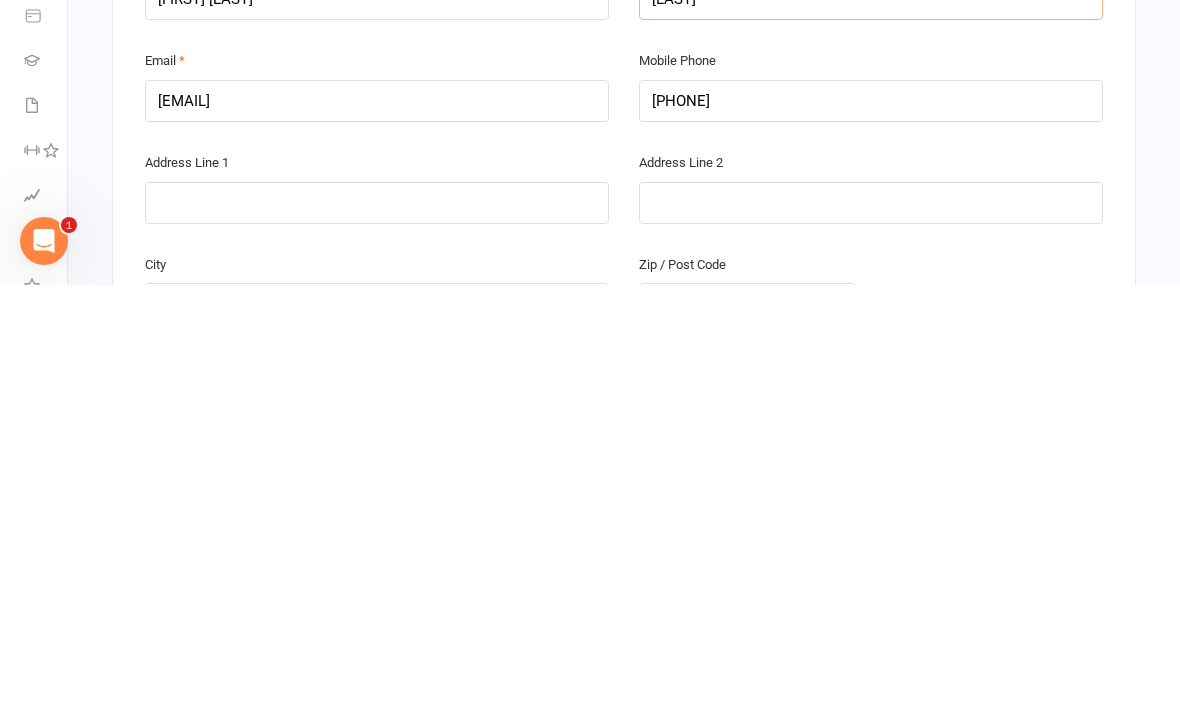 scroll, scrollTop: 911, scrollLeft: 0, axis: vertical 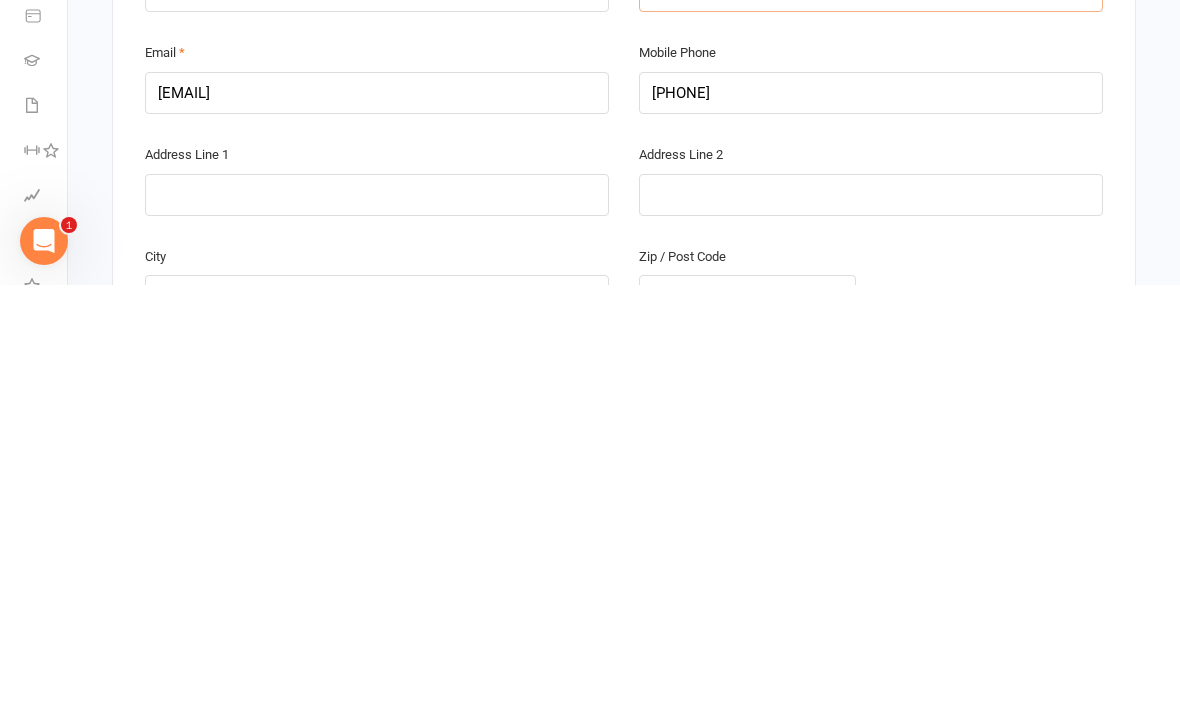 type on "[LAST]" 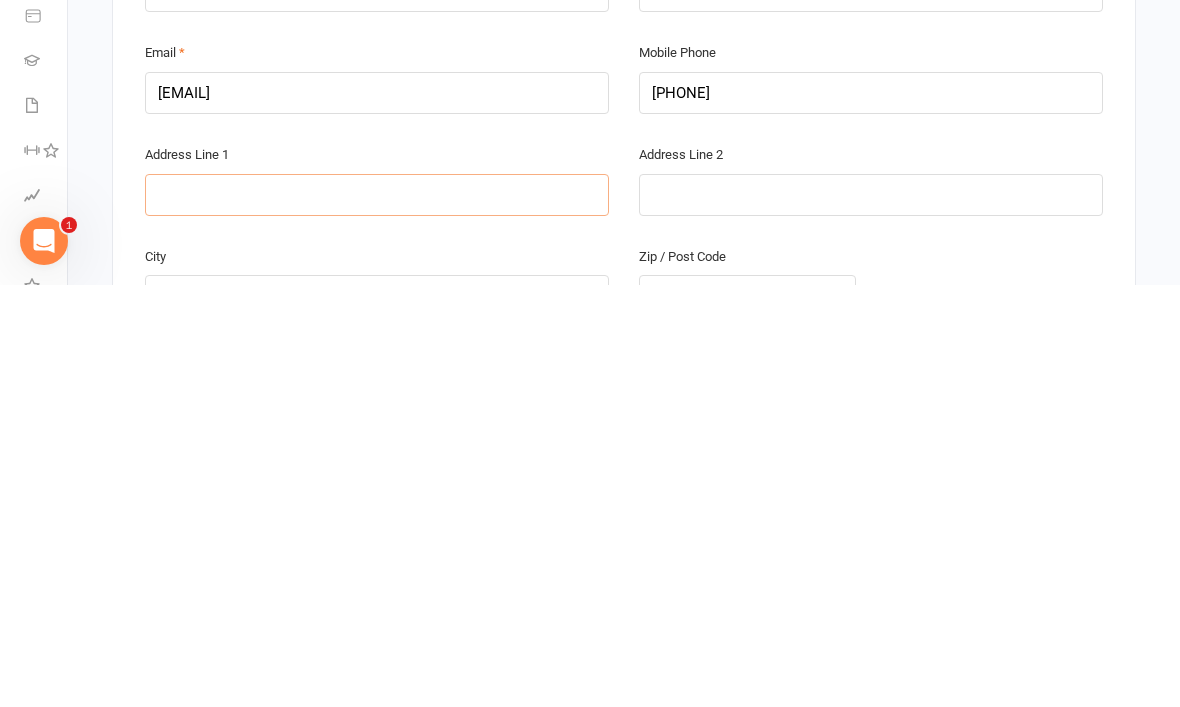 click at bounding box center (377, 617) 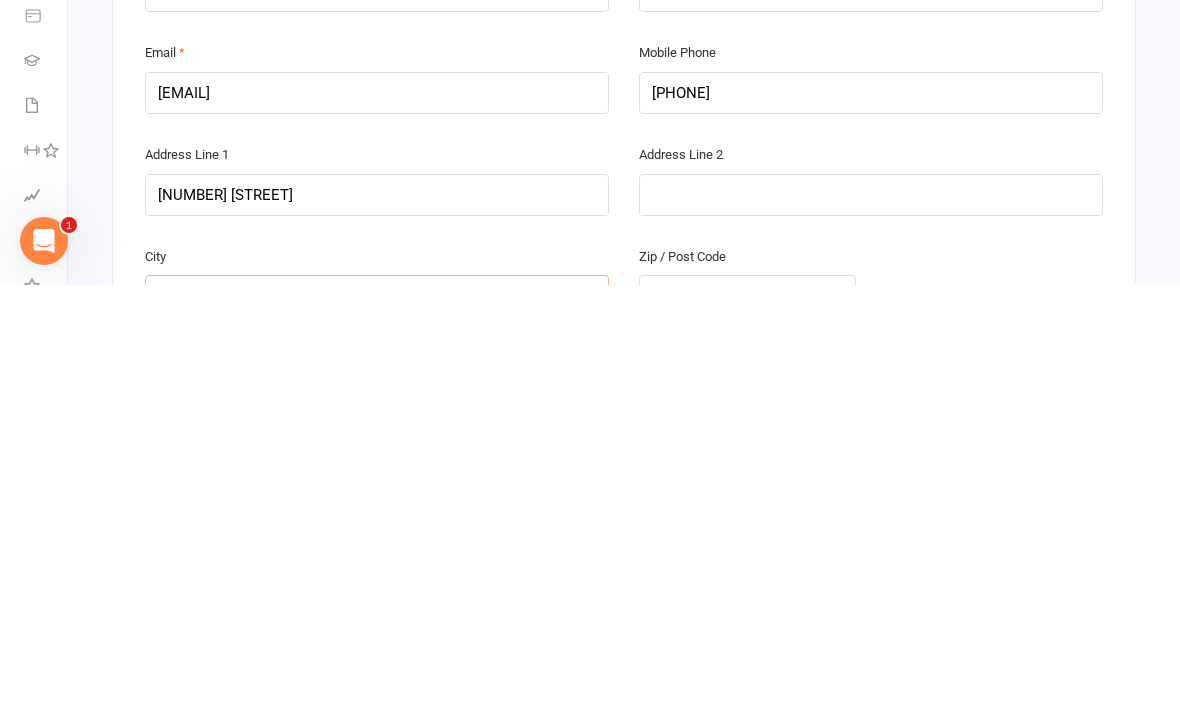 click at bounding box center [377, 718] 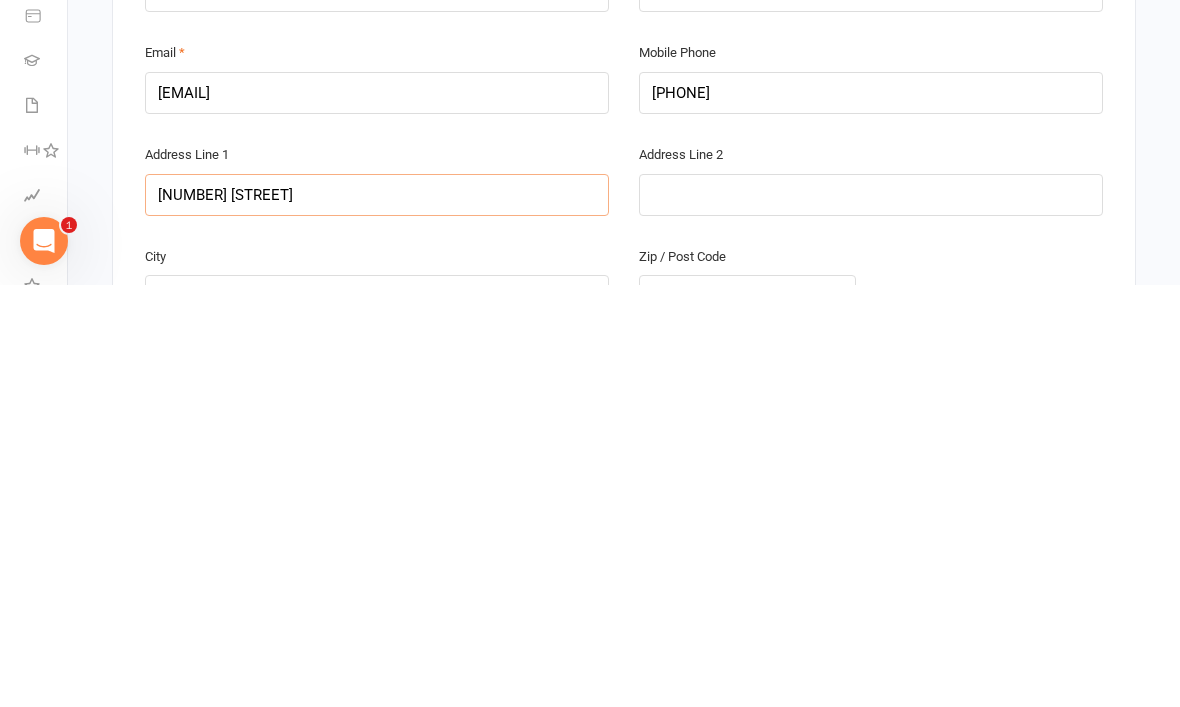 click on "[NUMBER] [STREET]" at bounding box center [377, 617] 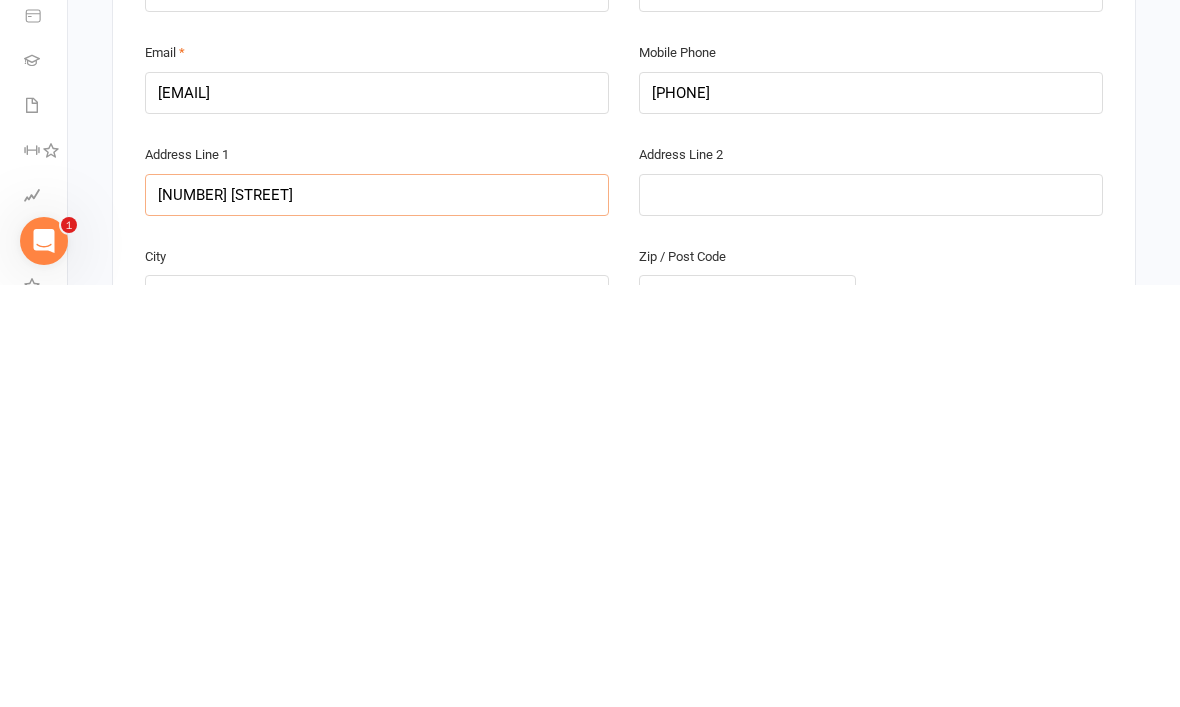 type on "[NUMBER] [STREET]" 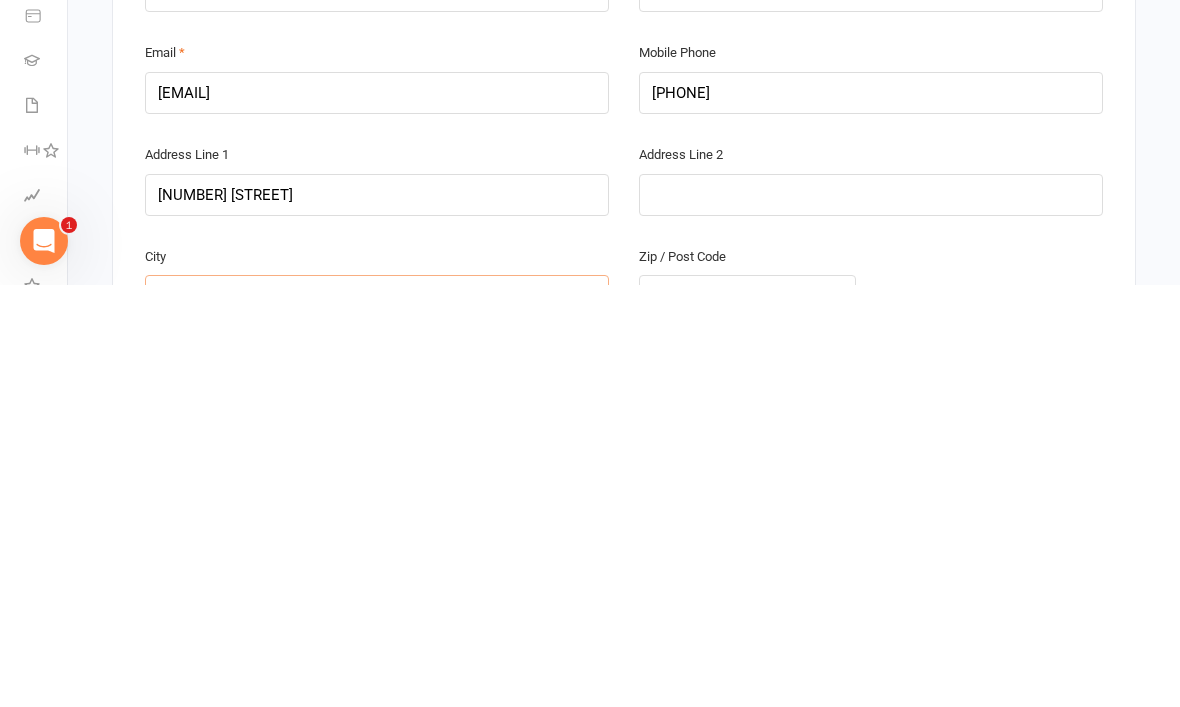 click at bounding box center (377, 718) 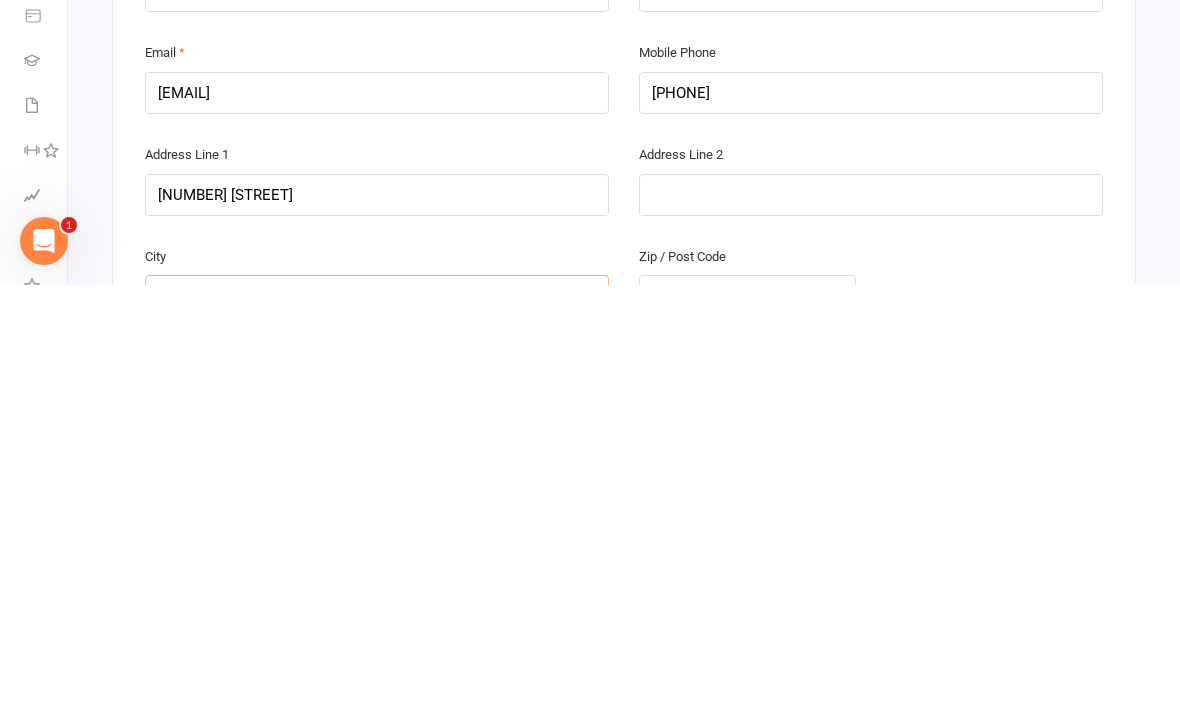 type on "Concord West" 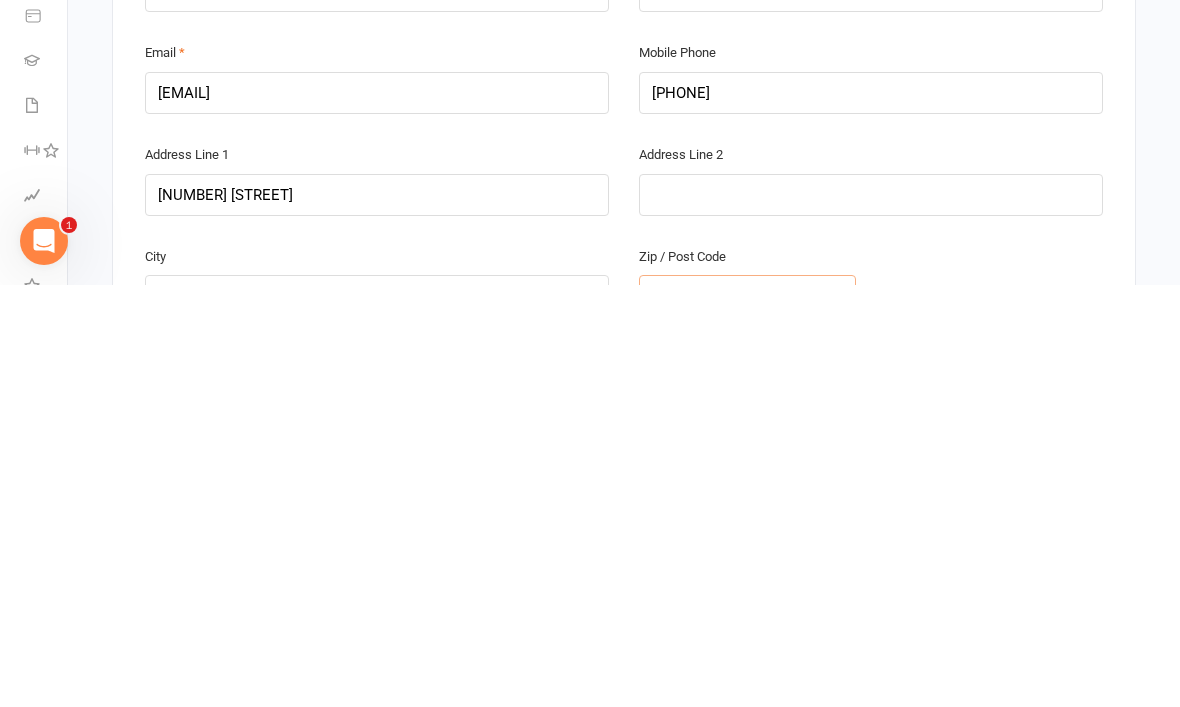 click at bounding box center (747, 718) 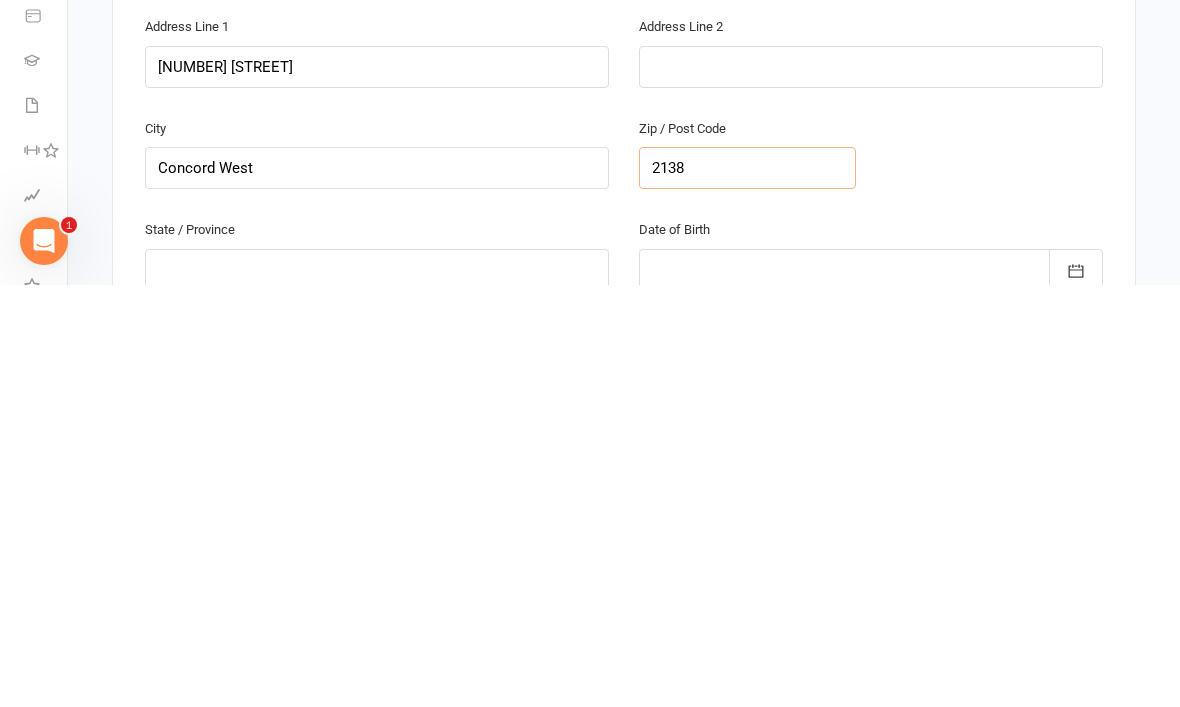 scroll, scrollTop: 1064, scrollLeft: 0, axis: vertical 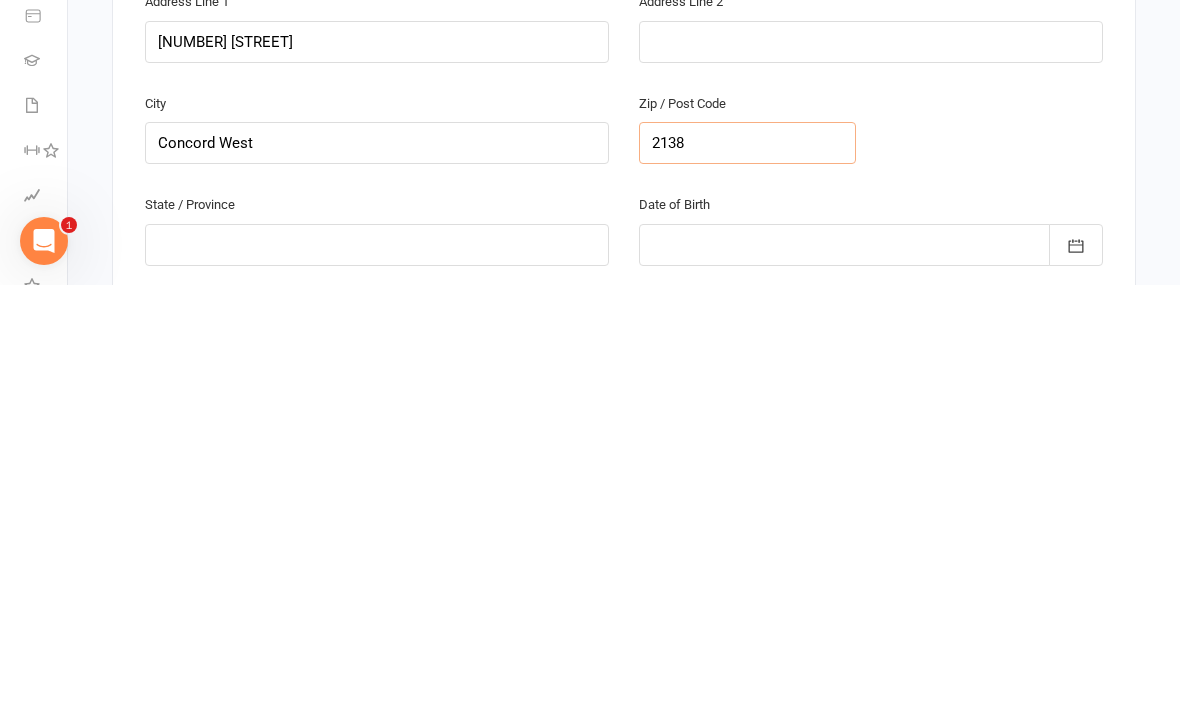 type on "2138" 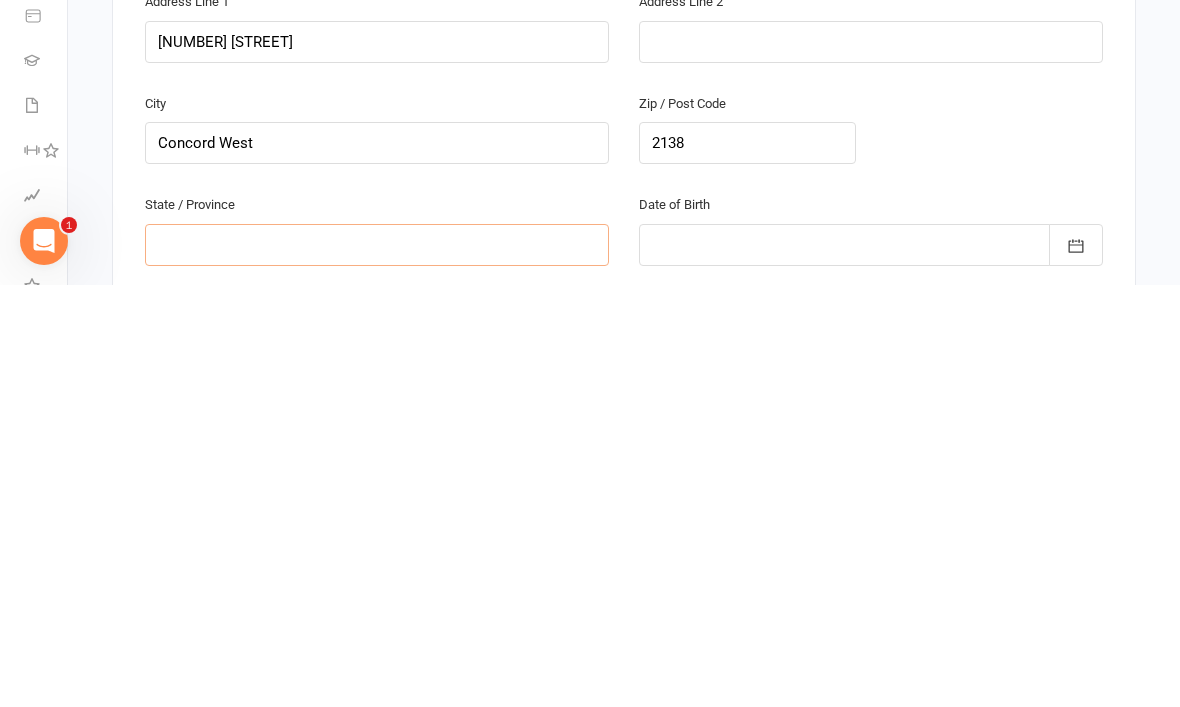 click at bounding box center [377, 667] 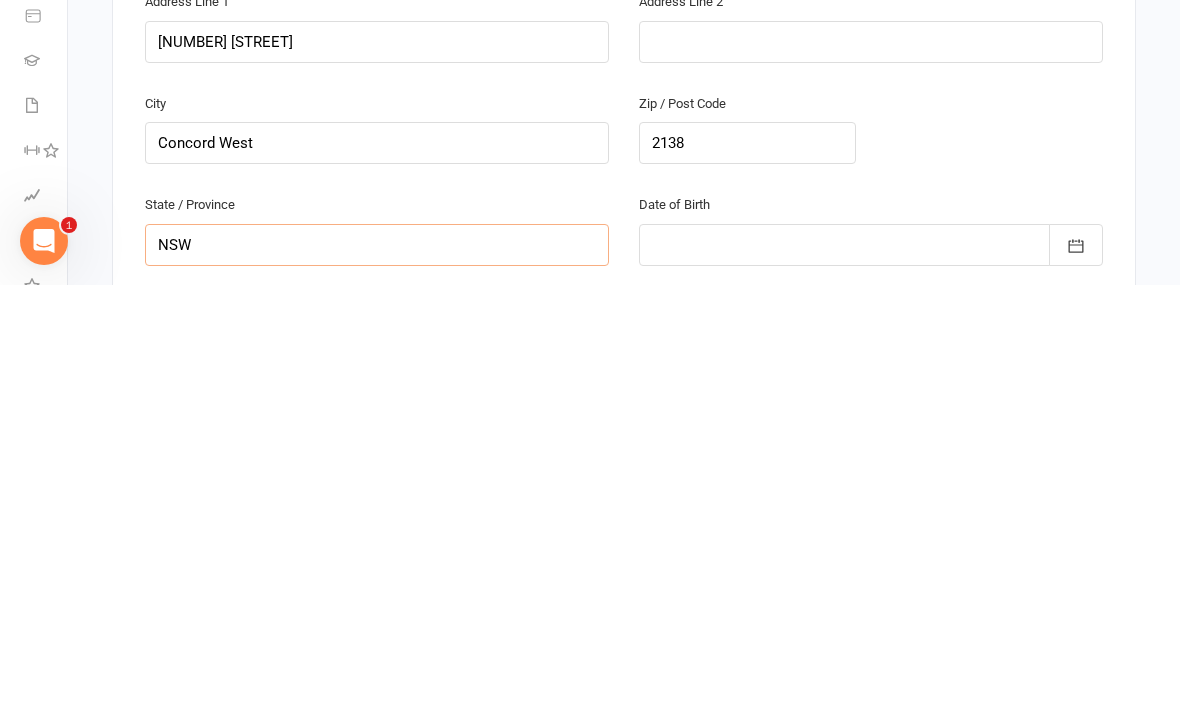 type on "NSW" 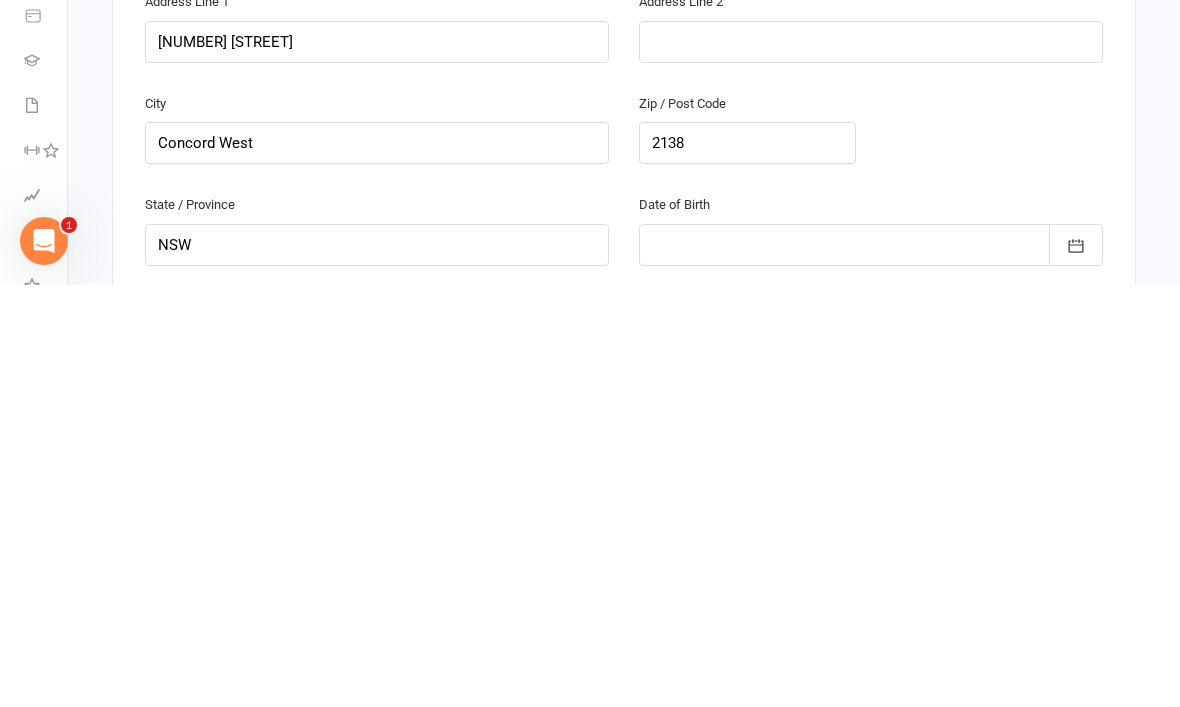 click at bounding box center (871, 667) 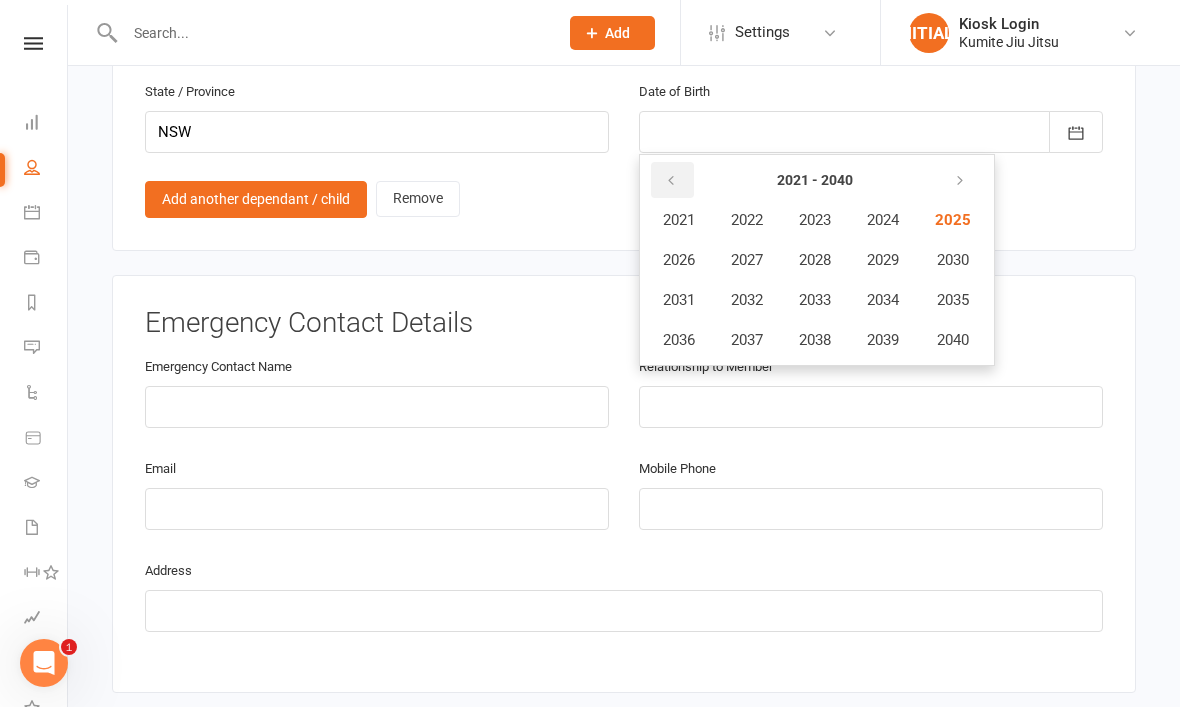 click at bounding box center [671, 181] 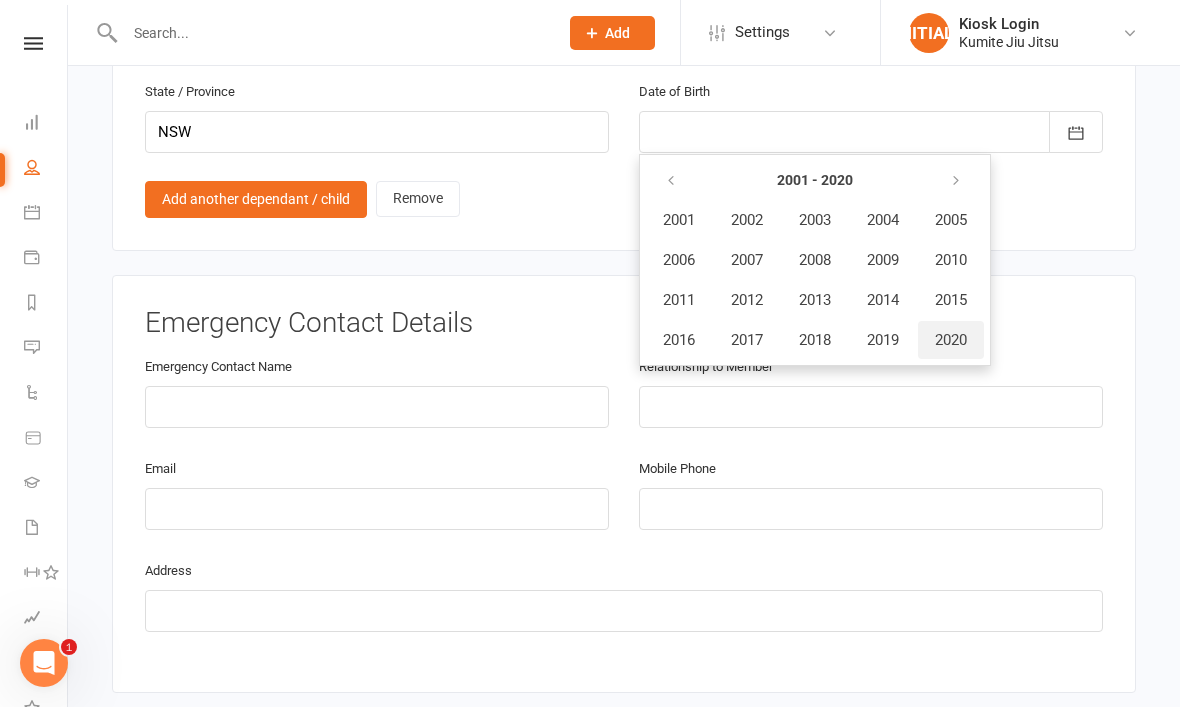 click on "2020" at bounding box center [951, 340] 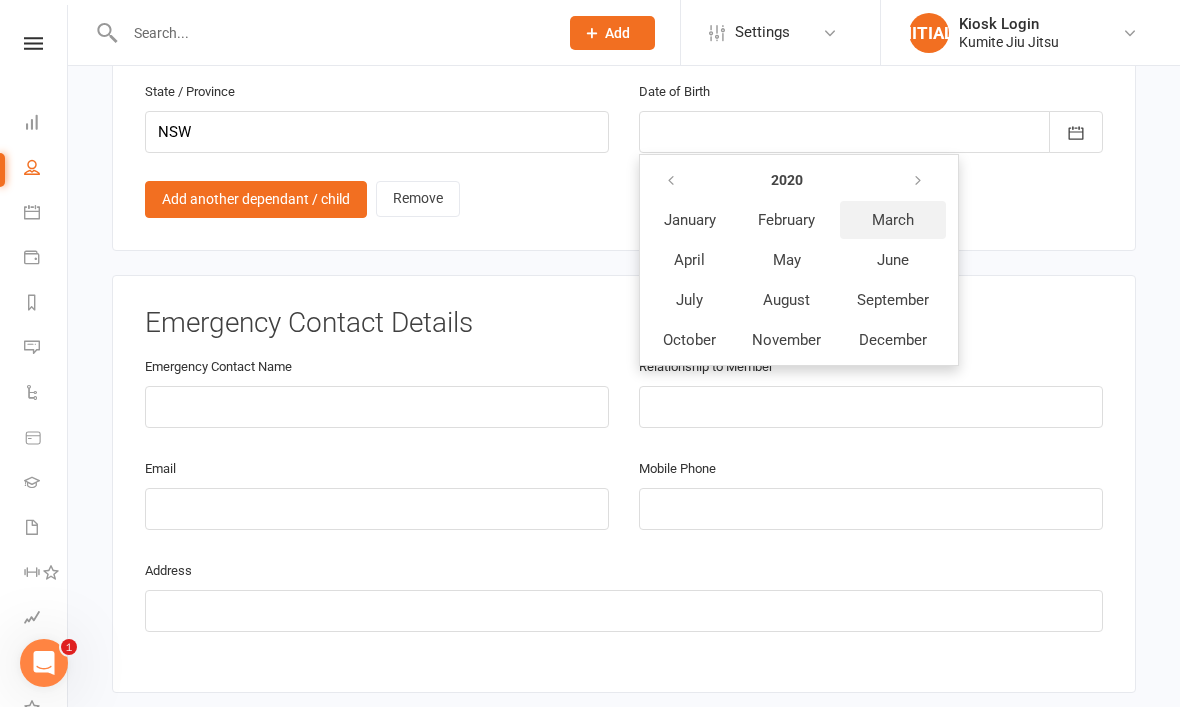 click on "March" at bounding box center (893, 220) 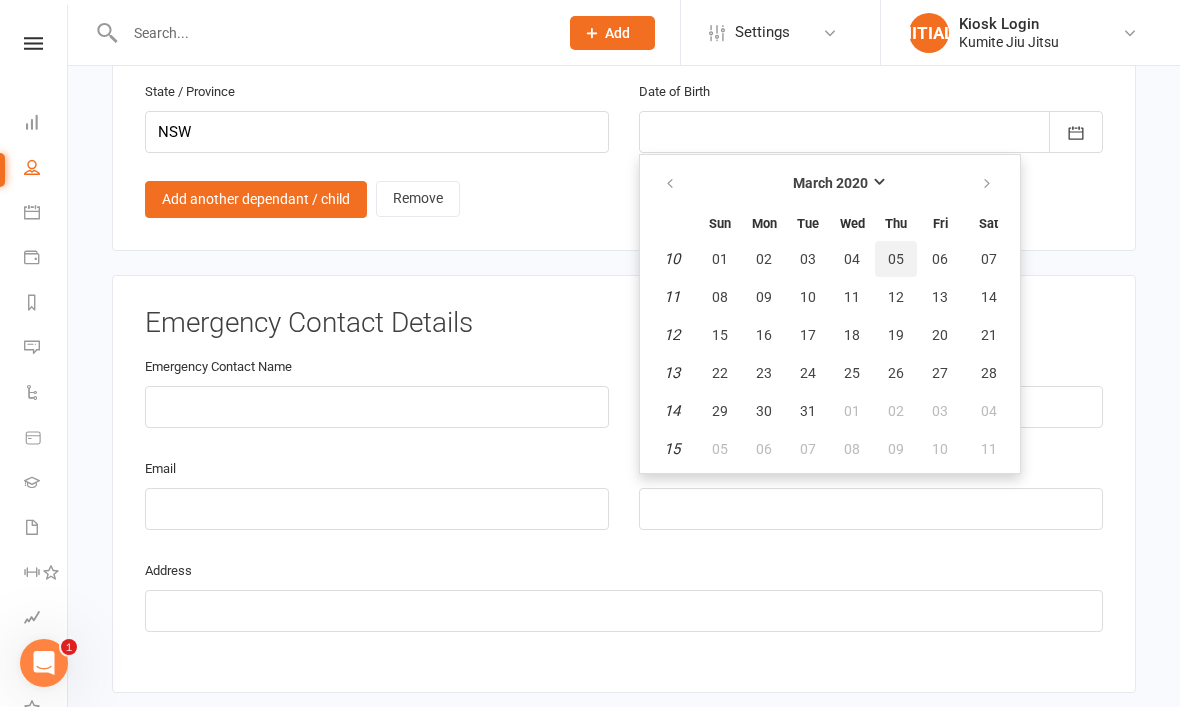 click on "05" at bounding box center (896, 259) 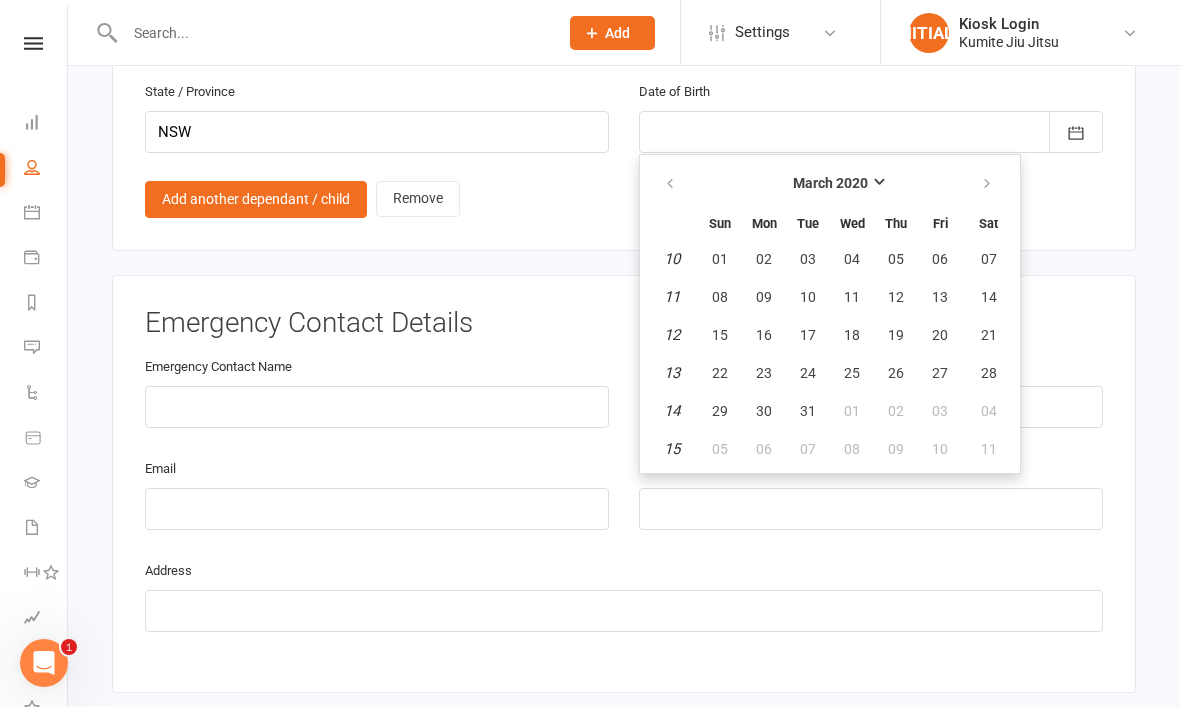 type on "[DATE]" 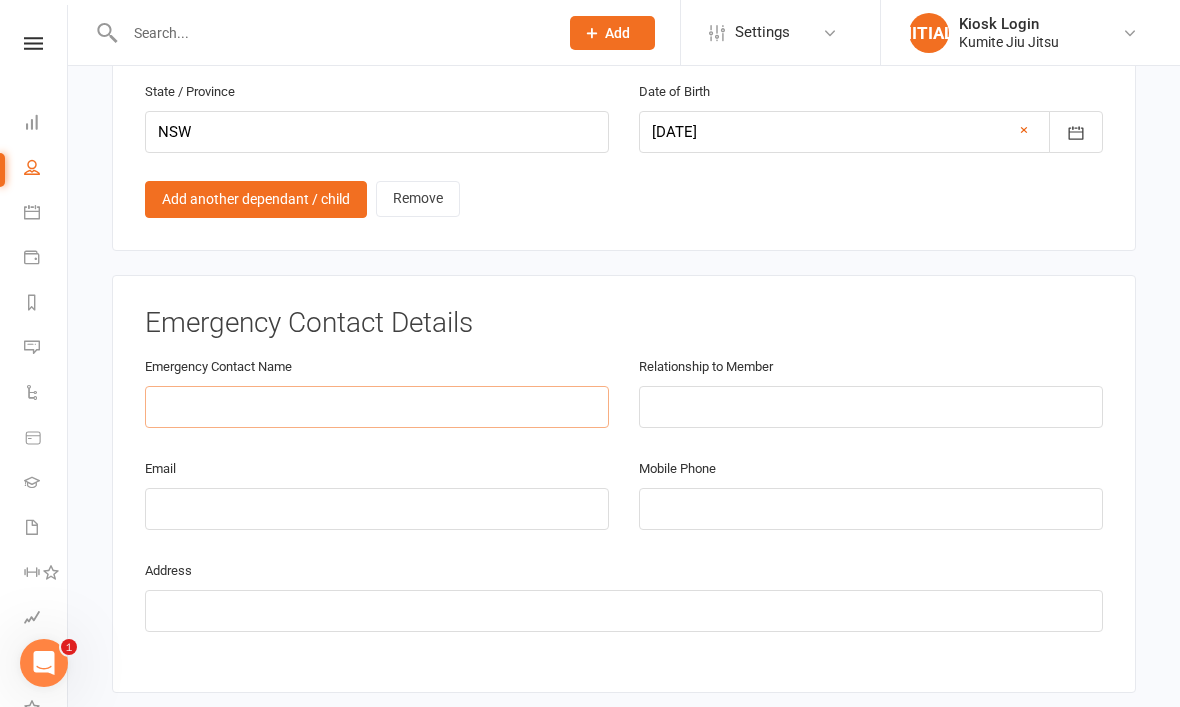 click at bounding box center (377, 407) 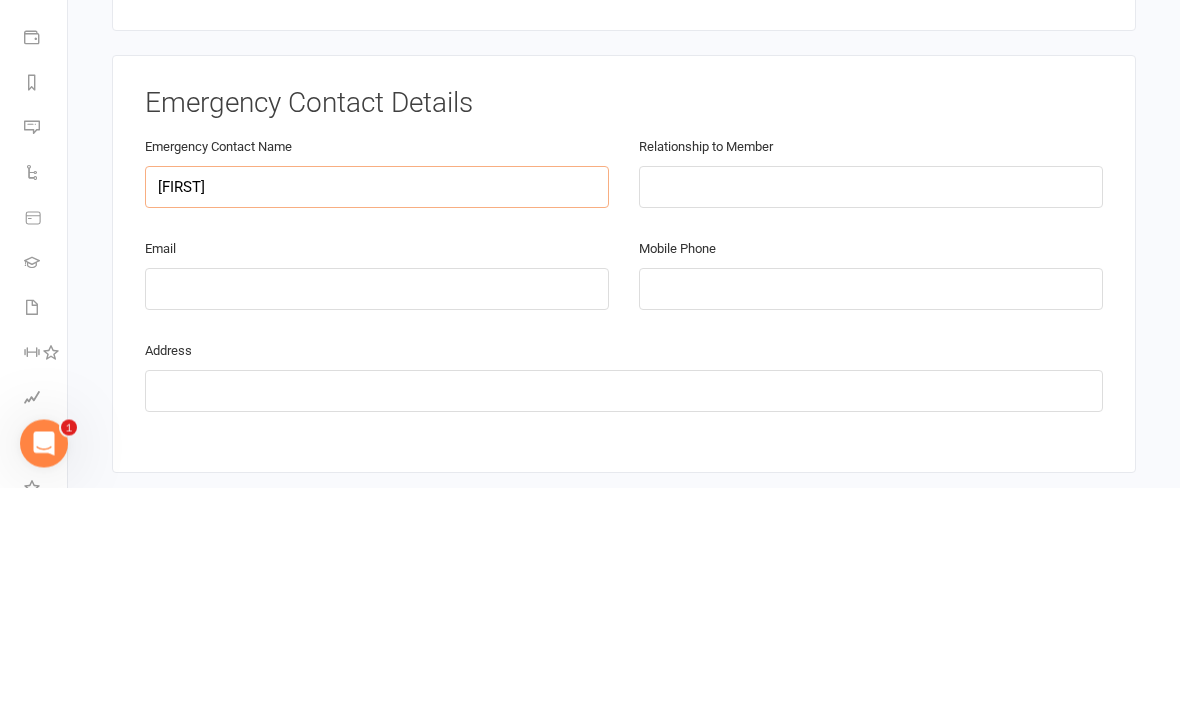 type on "[FIRST]" 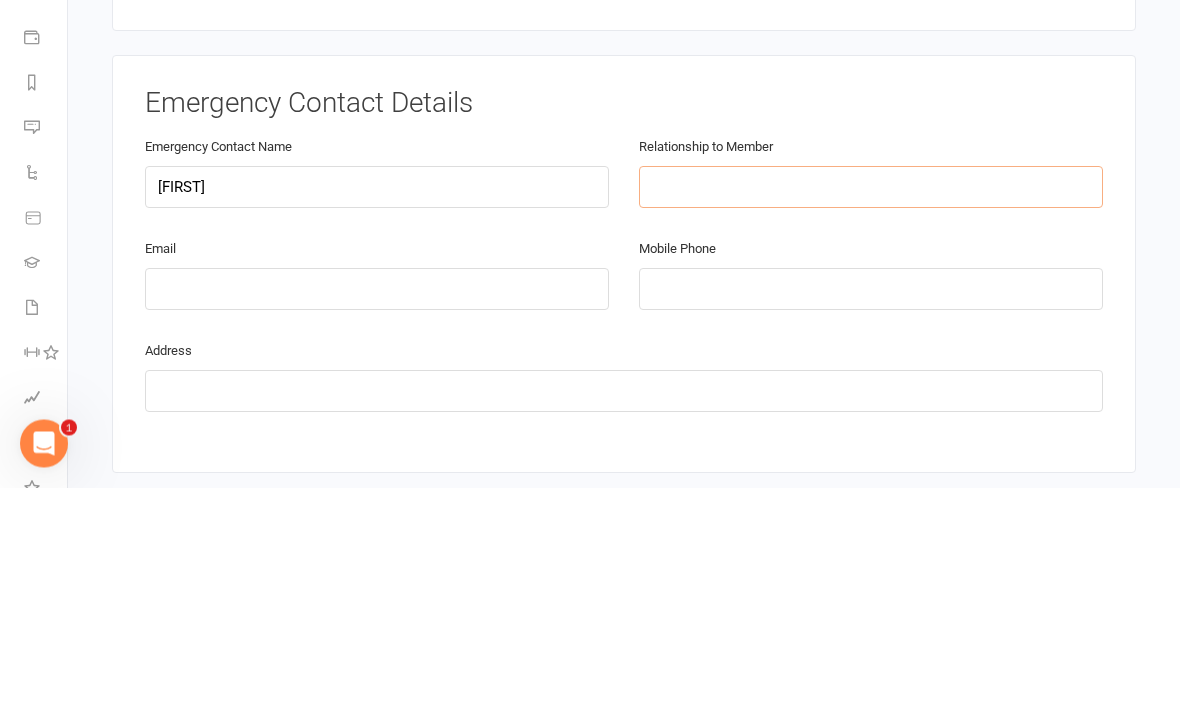 click at bounding box center [871, 407] 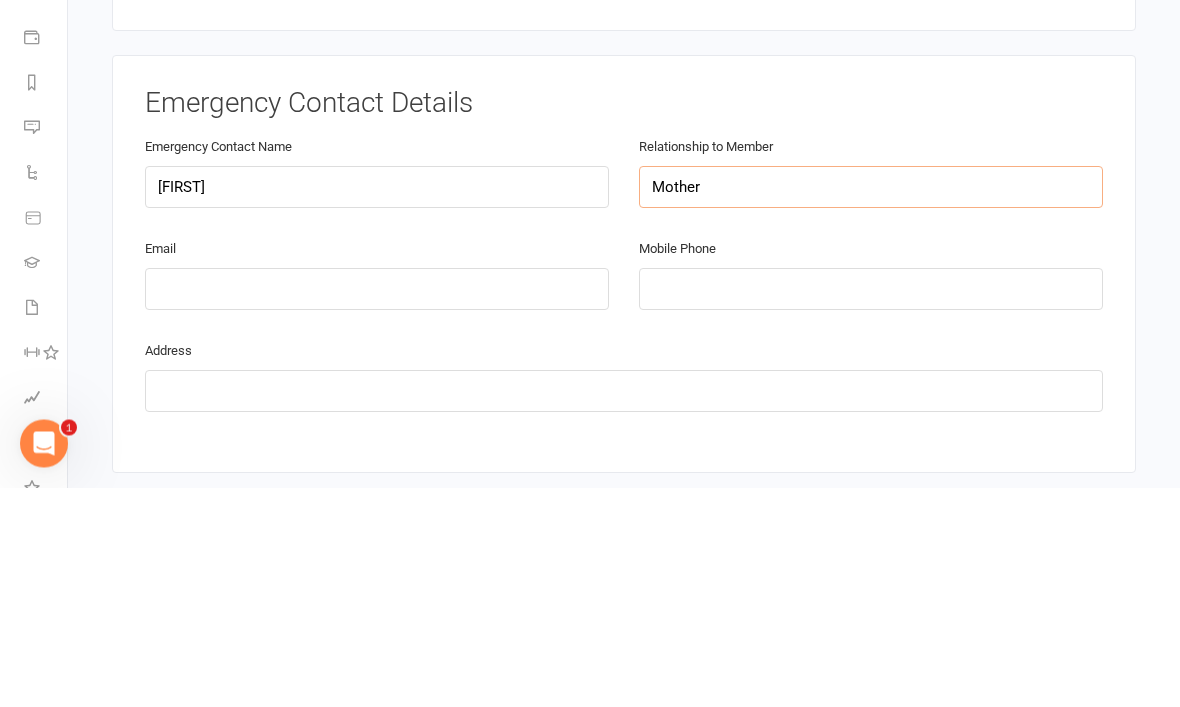 type on "Mother" 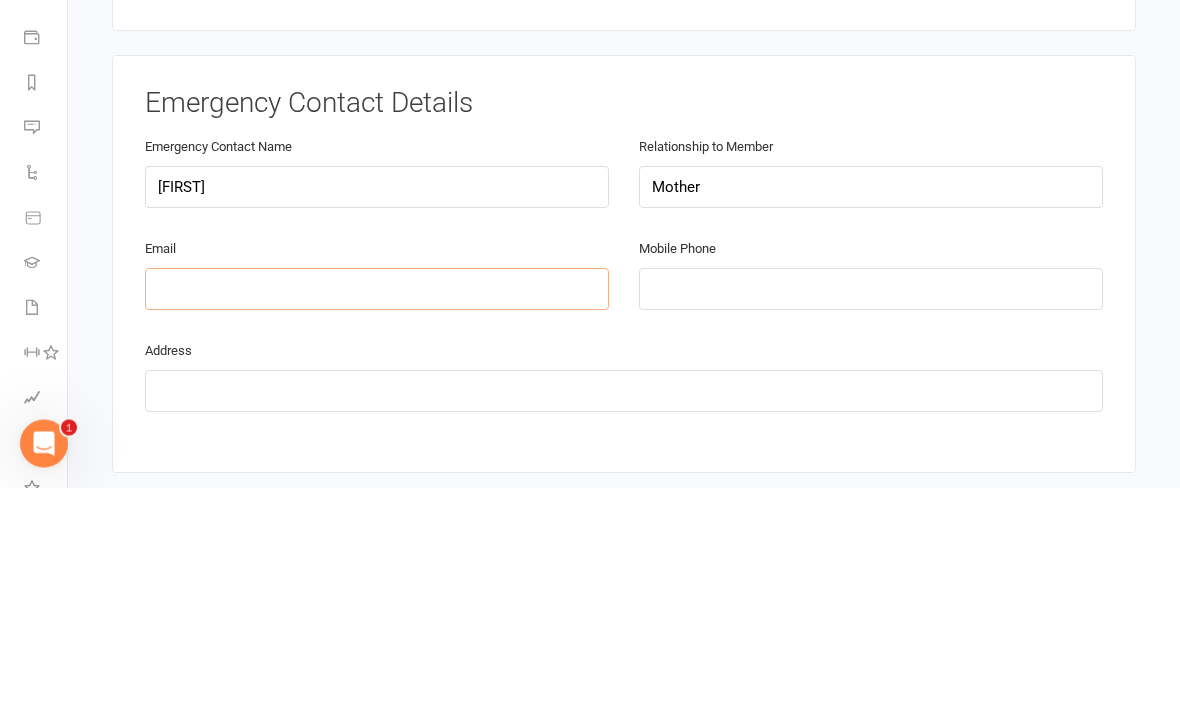 click at bounding box center (377, 509) 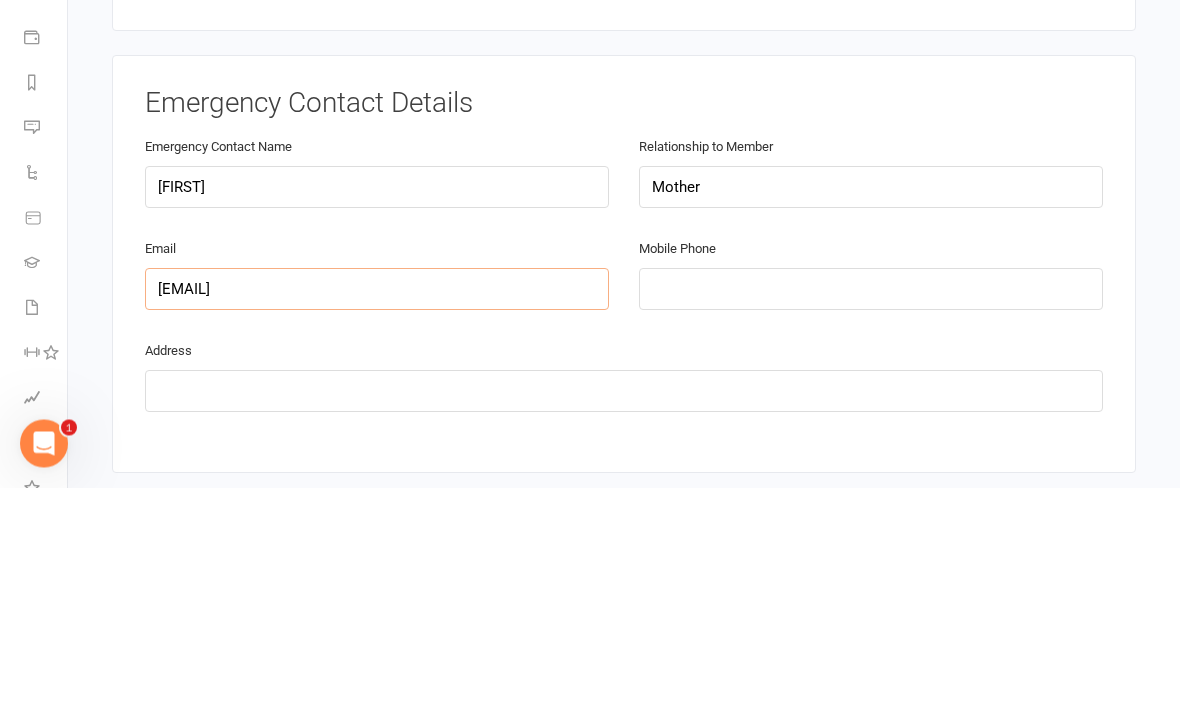 type on "[EMAIL]" 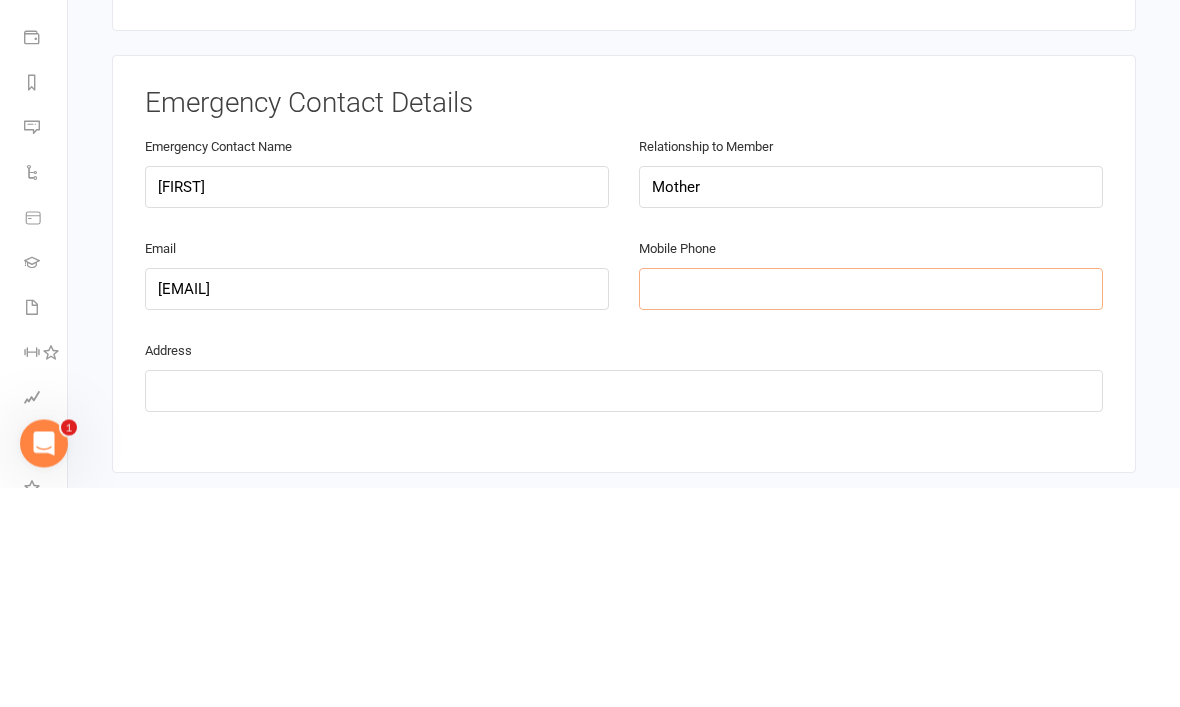 click at bounding box center (871, 509) 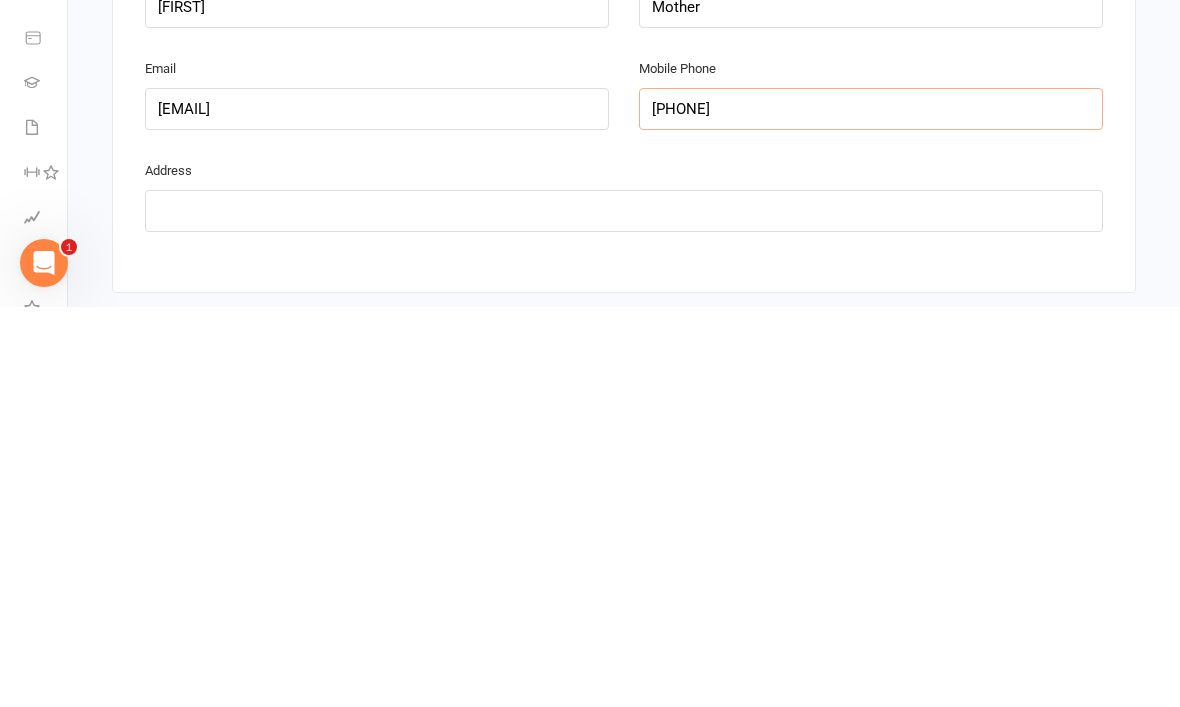 type on "[PHONE]" 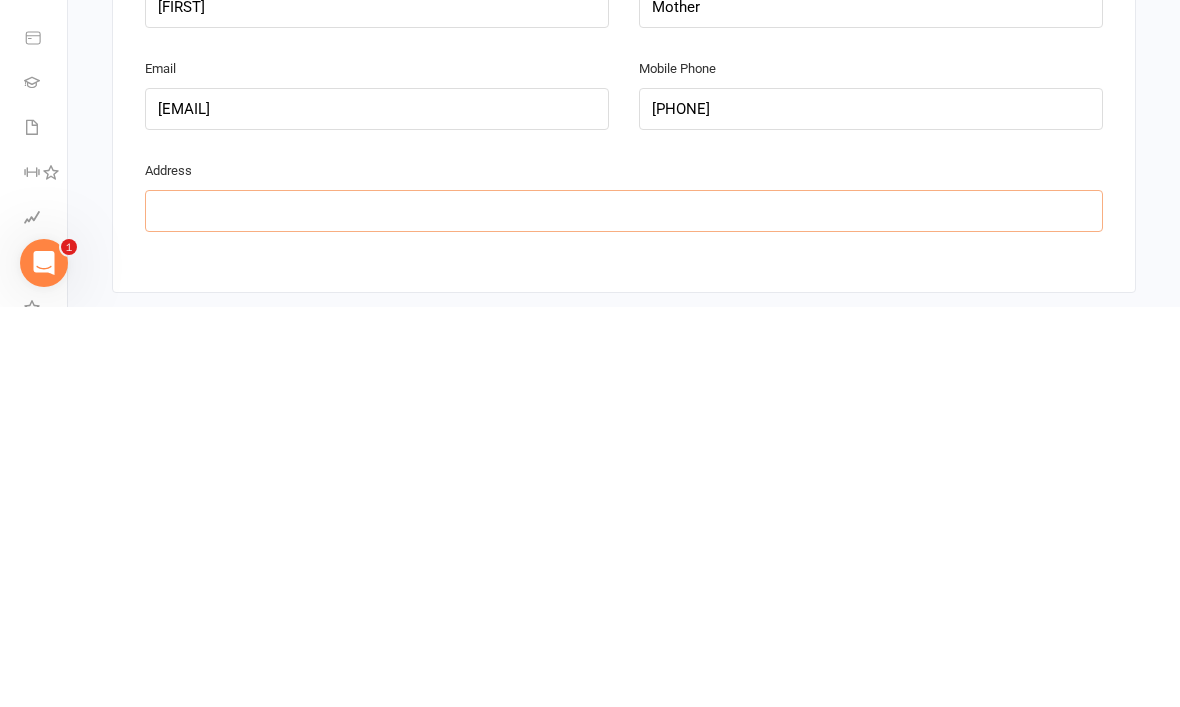 click at bounding box center [624, 611] 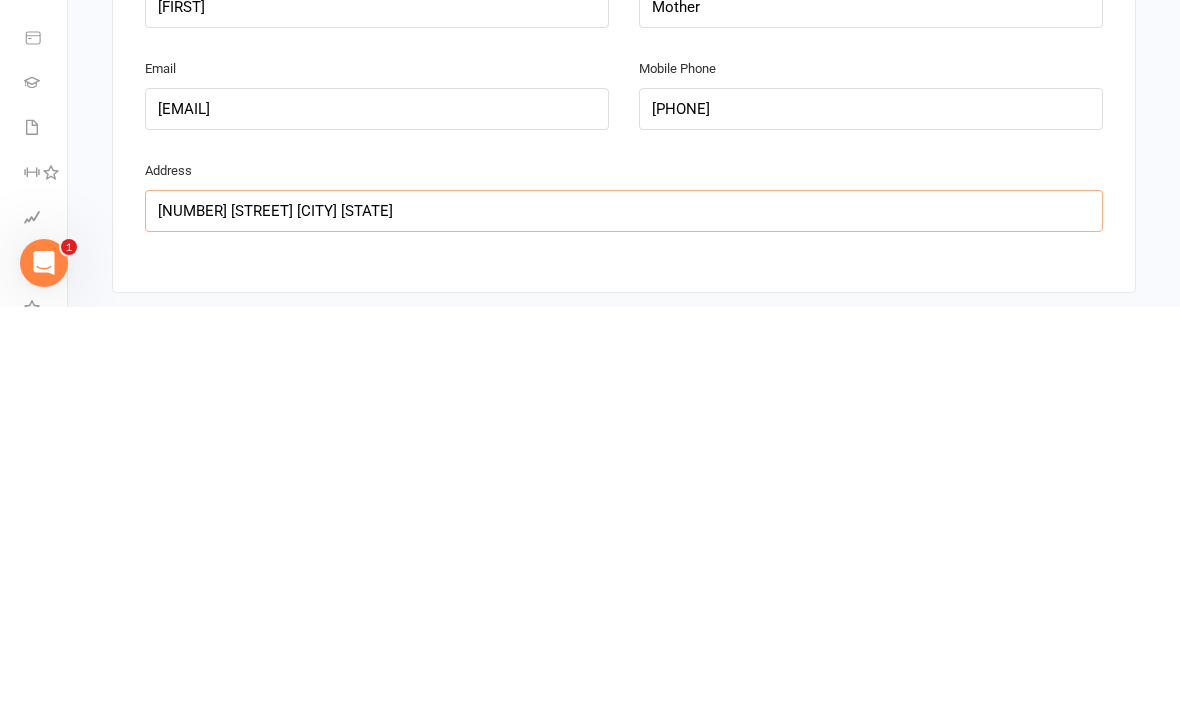 type on "[NUMBER] [STREET] [CITY] [STATE]" 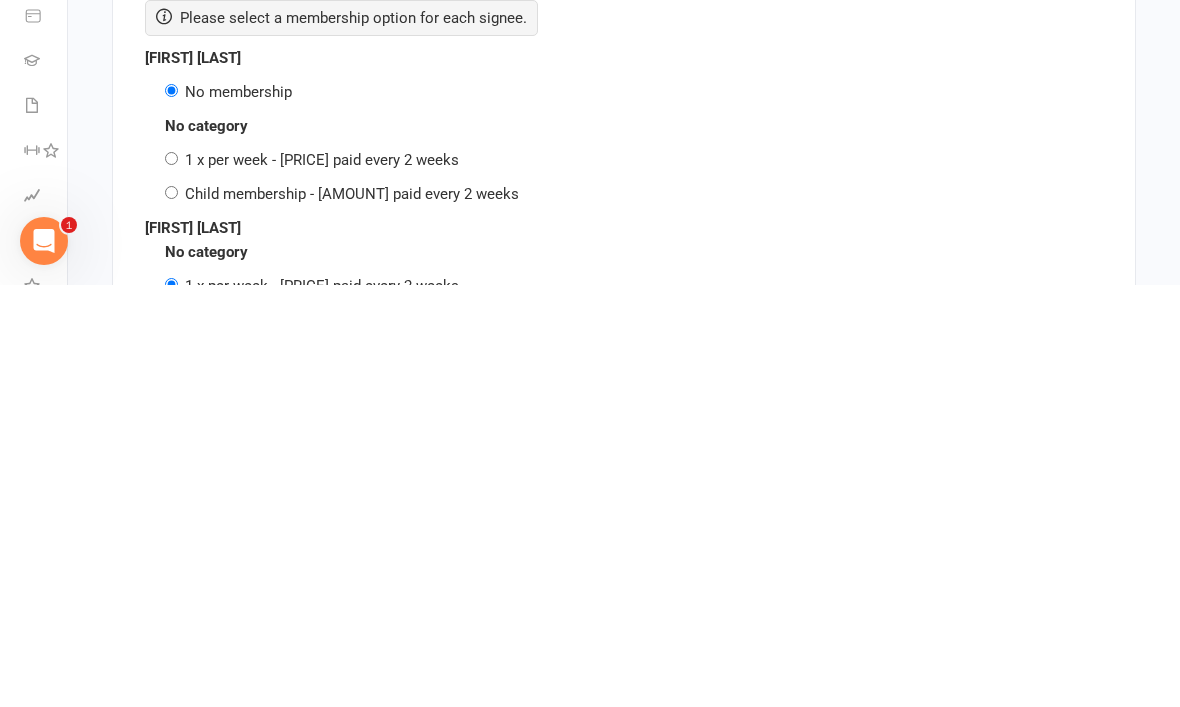 scroll, scrollTop: 2652, scrollLeft: 0, axis: vertical 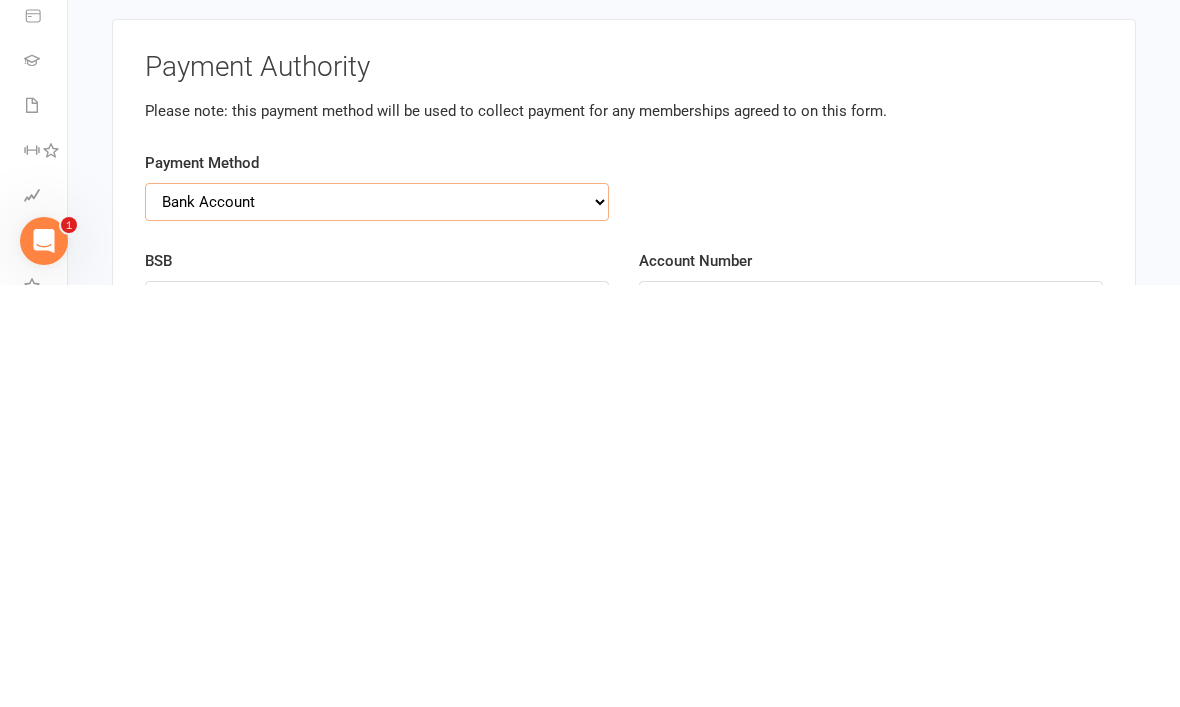 click on "Credit Card Bank Account" at bounding box center (377, 624) 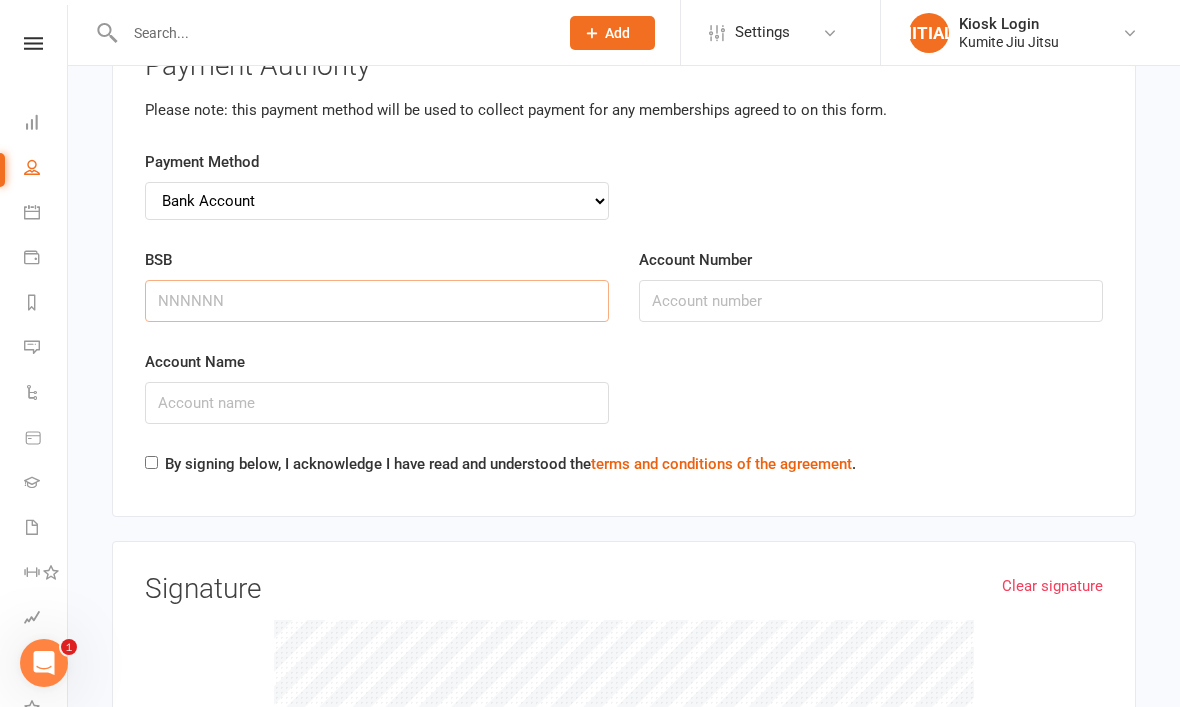 click on "BSB" at bounding box center (377, 301) 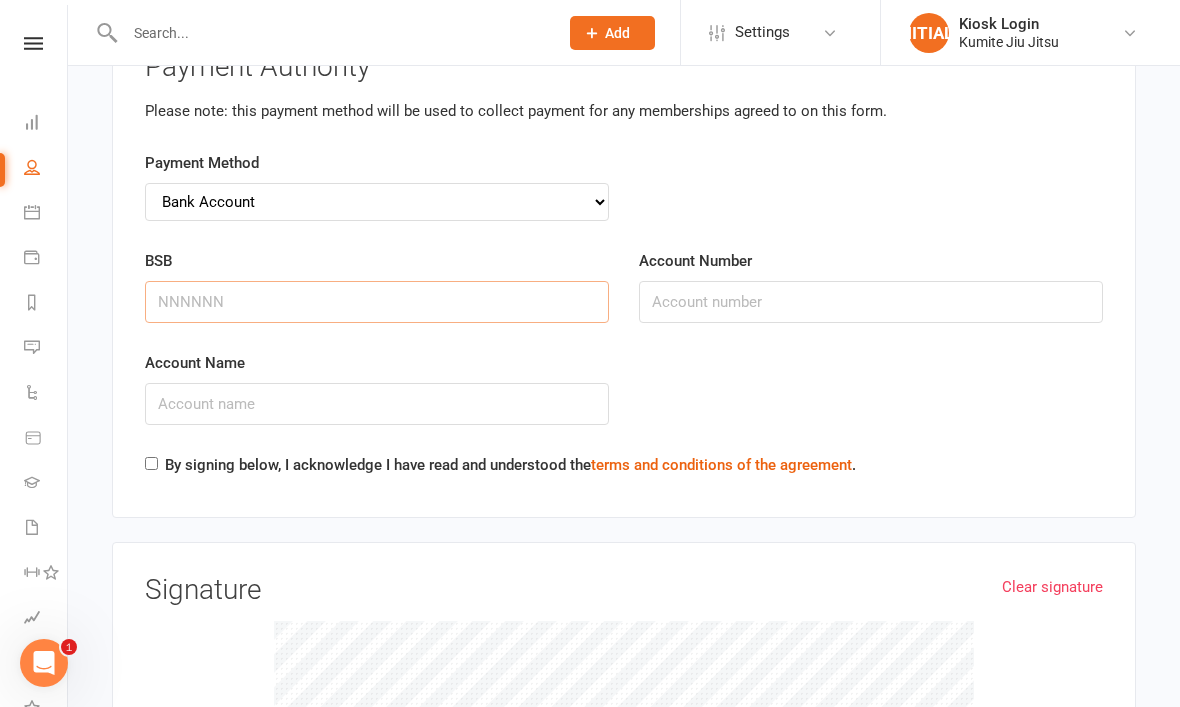 click on "BSB" at bounding box center [377, 302] 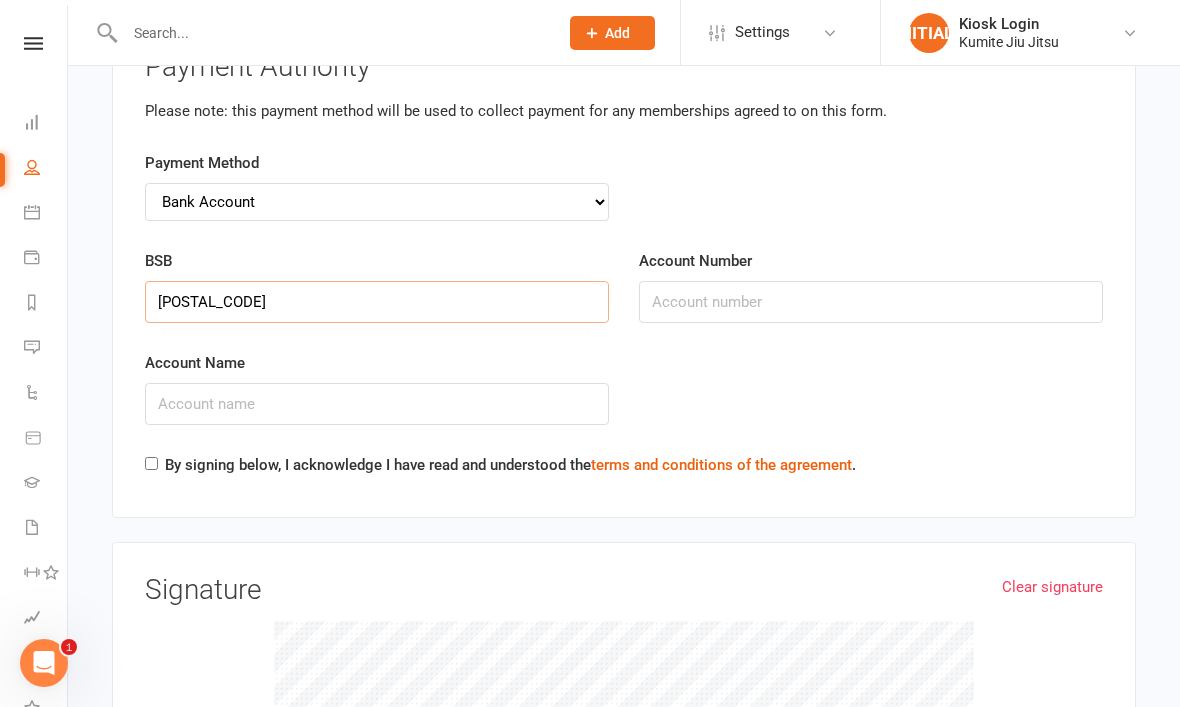 type on "[POSTAL_CODE]" 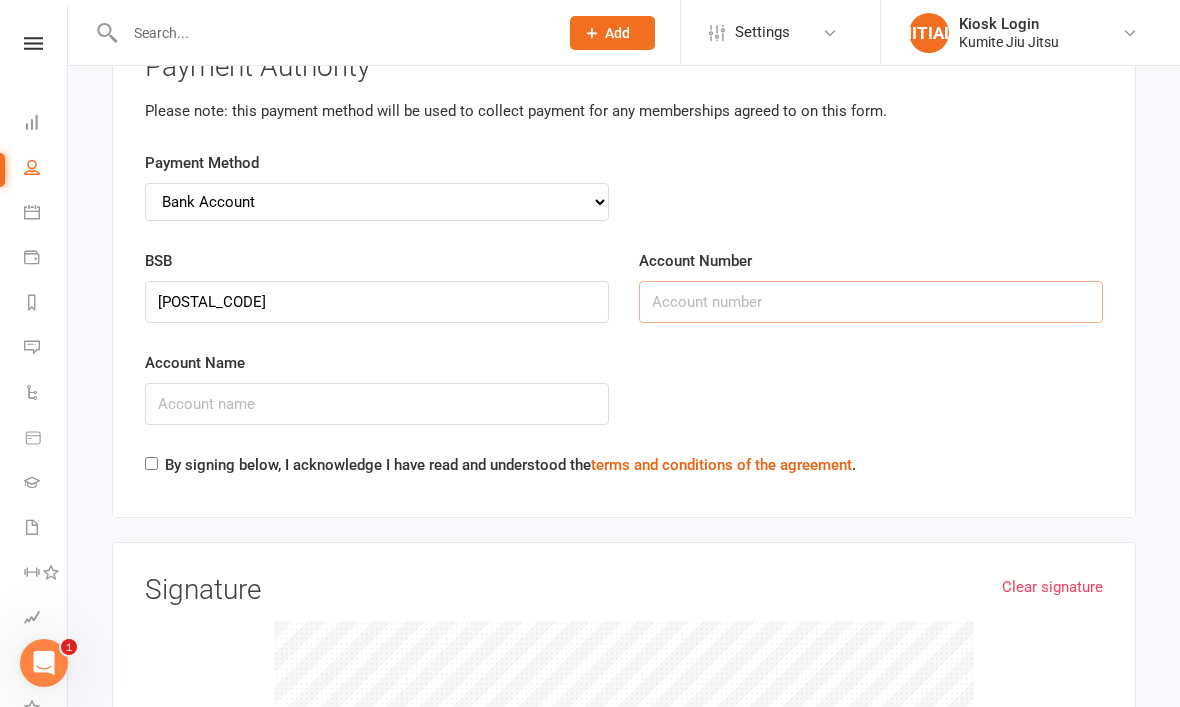 click on "Account Number" at bounding box center [871, 302] 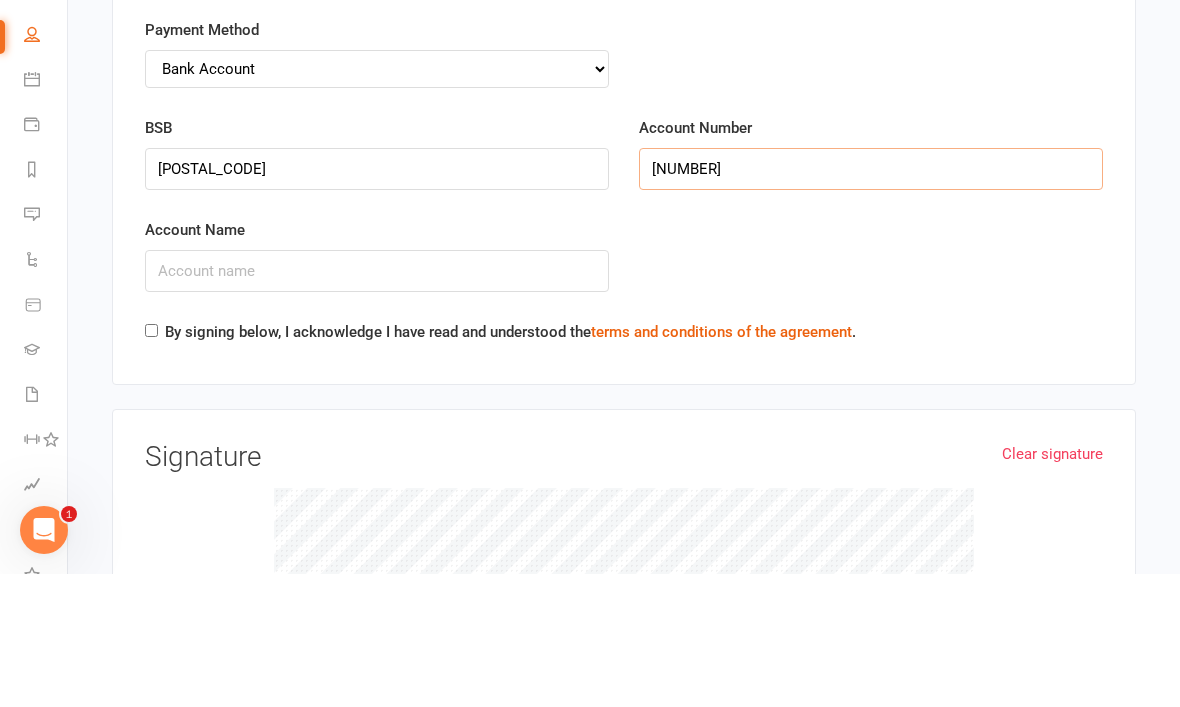 type on "[NUMBER]" 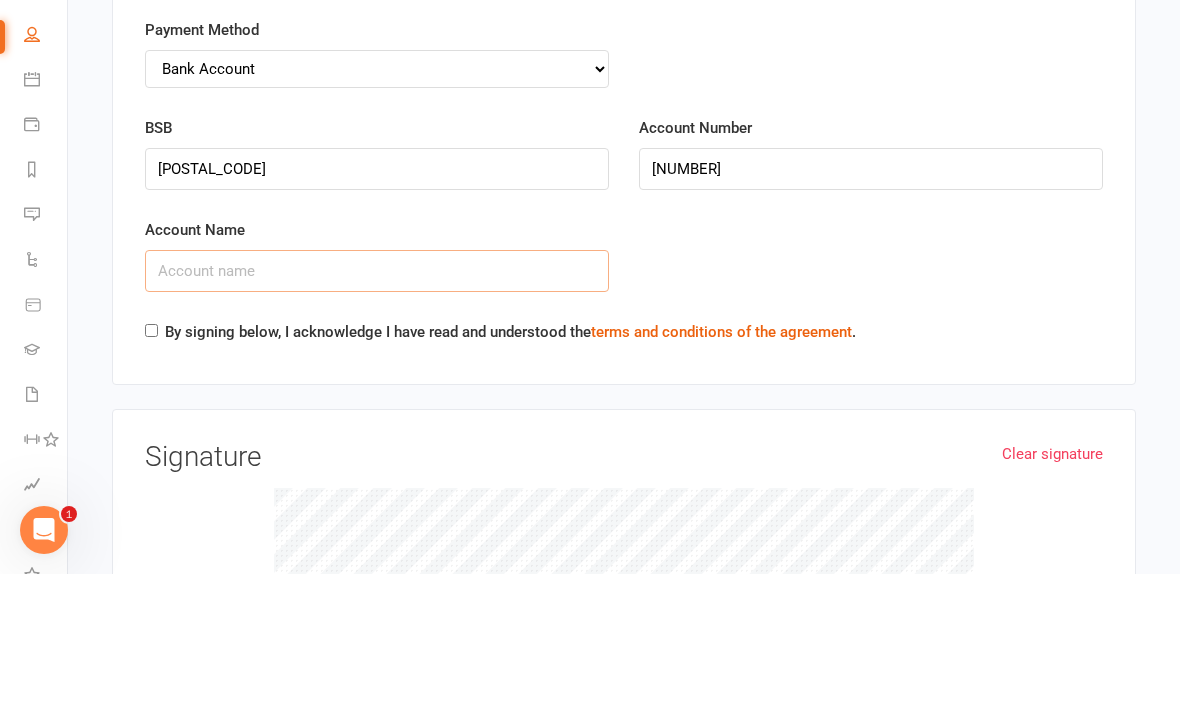 click on "Account Name" at bounding box center [377, 404] 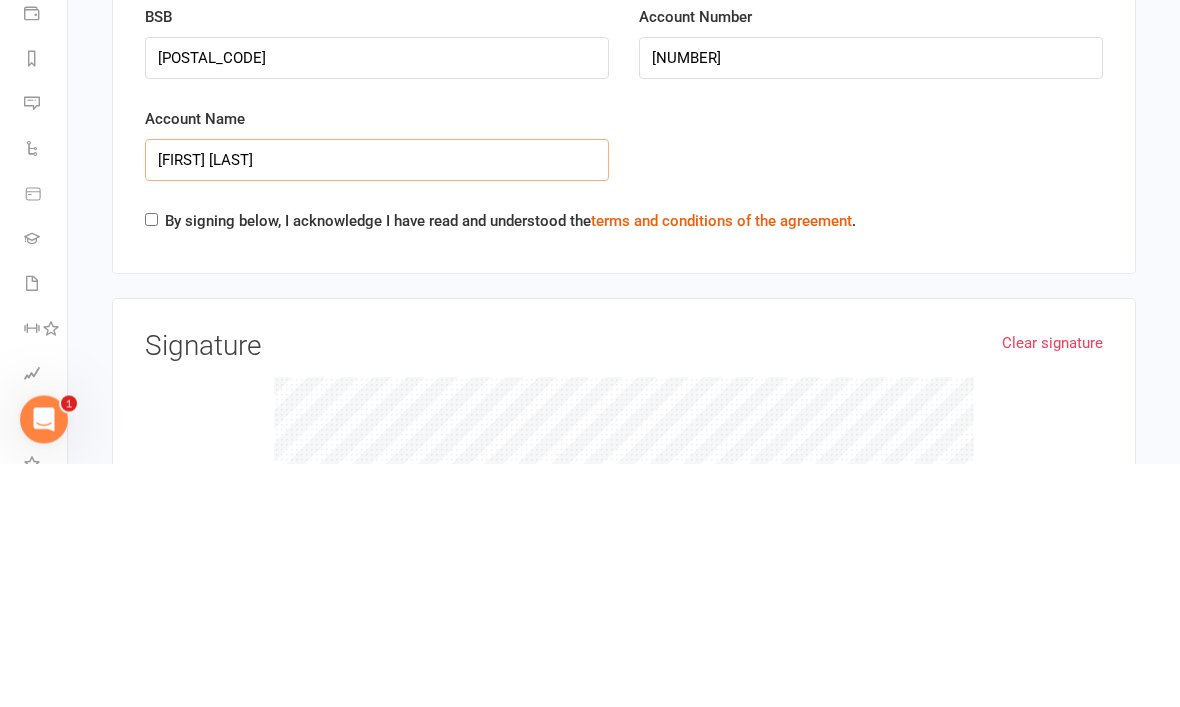type on "[FIRST] [LAST]" 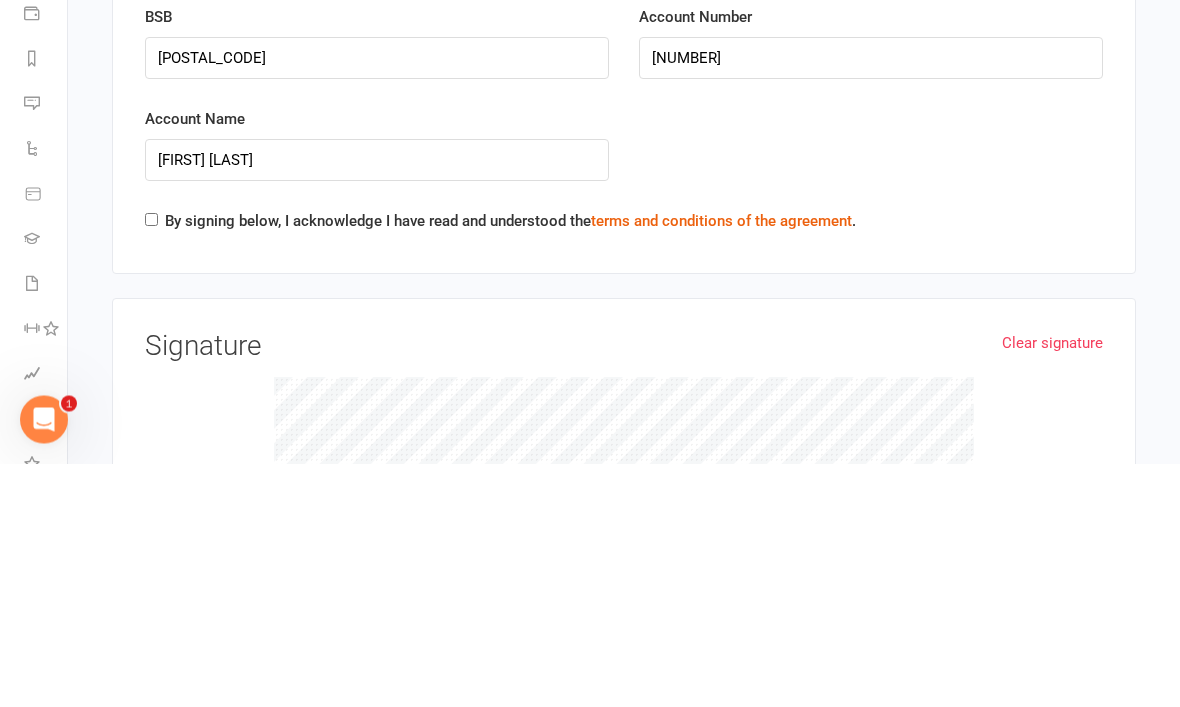 click on "By signing below, I acknowledge I have read and understood the  terms and conditions of the agreement ." at bounding box center [510, 465] 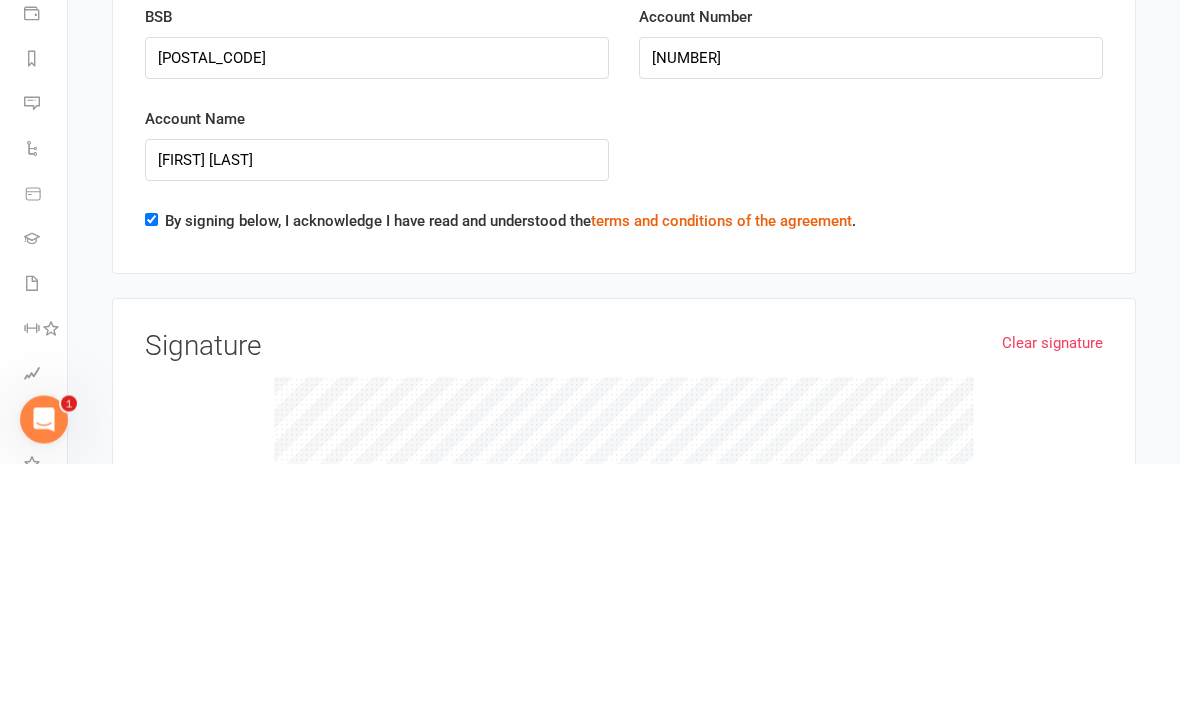 scroll, scrollTop: 4207, scrollLeft: 0, axis: vertical 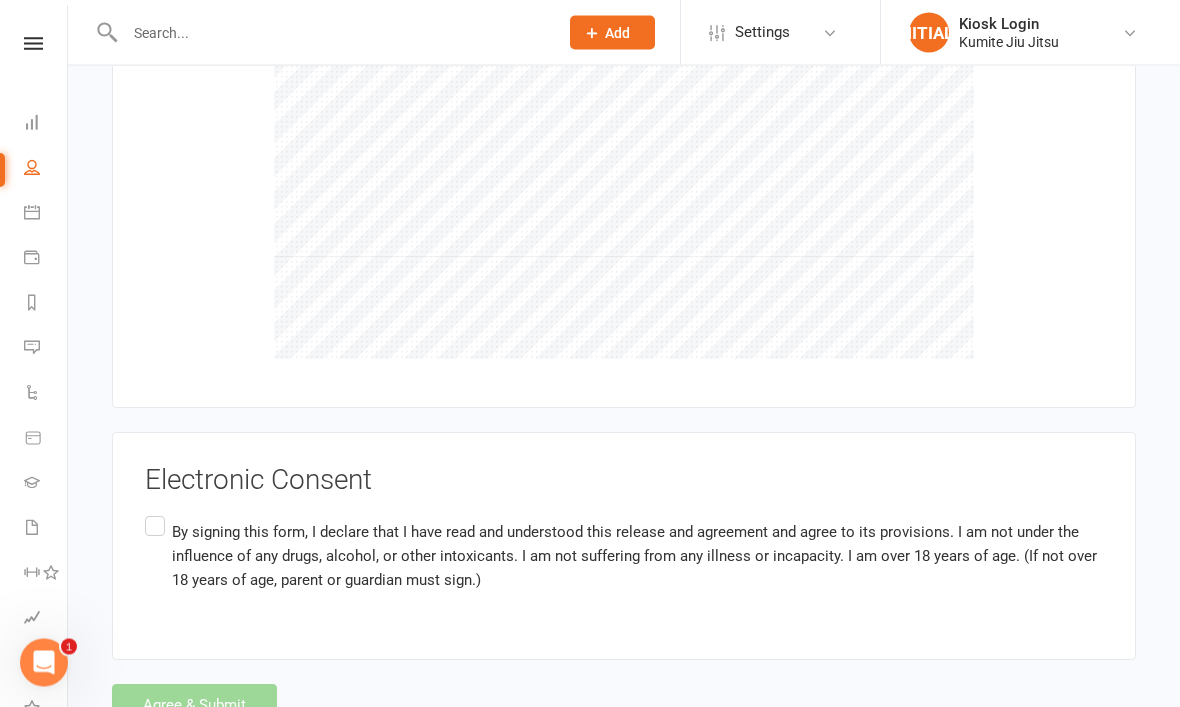 click on "By signing this form, I declare that I have read and understood this release and agreement and agree to its provisions. I am not under the influence of any drugs, alcohol, or other intoxicants. I am not suffering from any illness or incapacity. I am over 18 years of age. (If not over 18 years of age, parent or guardian must sign.)" at bounding box center [637, 557] 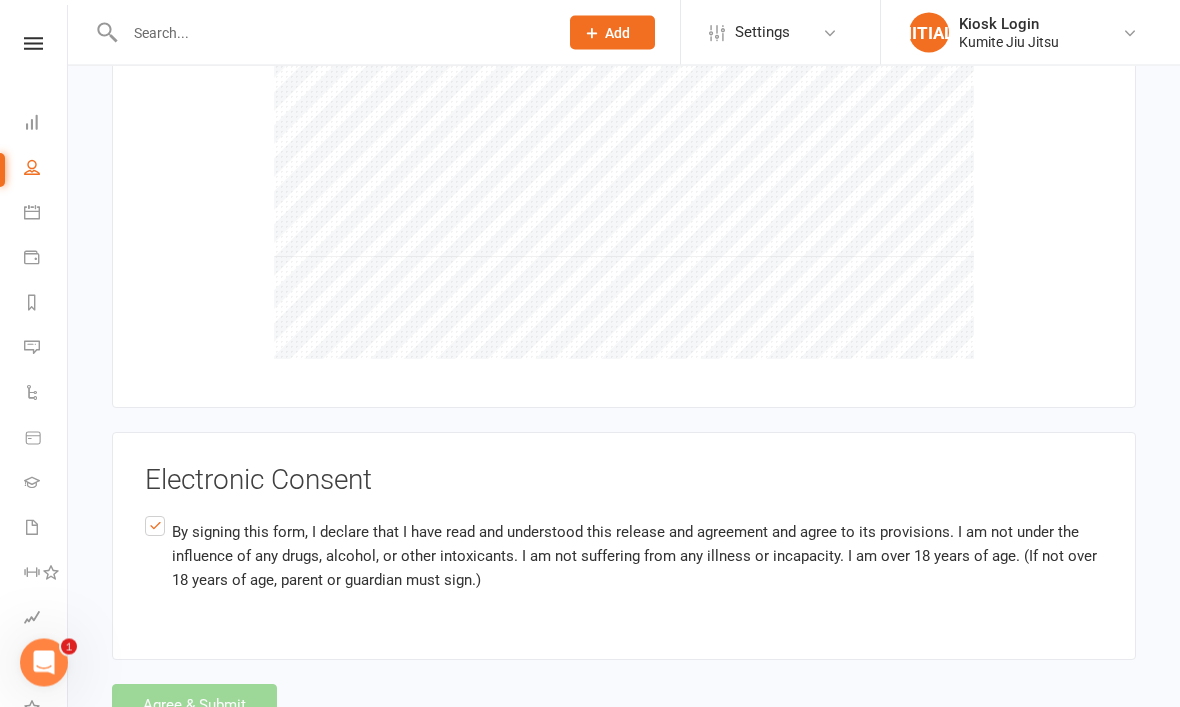 scroll, scrollTop: 4524, scrollLeft: 0, axis: vertical 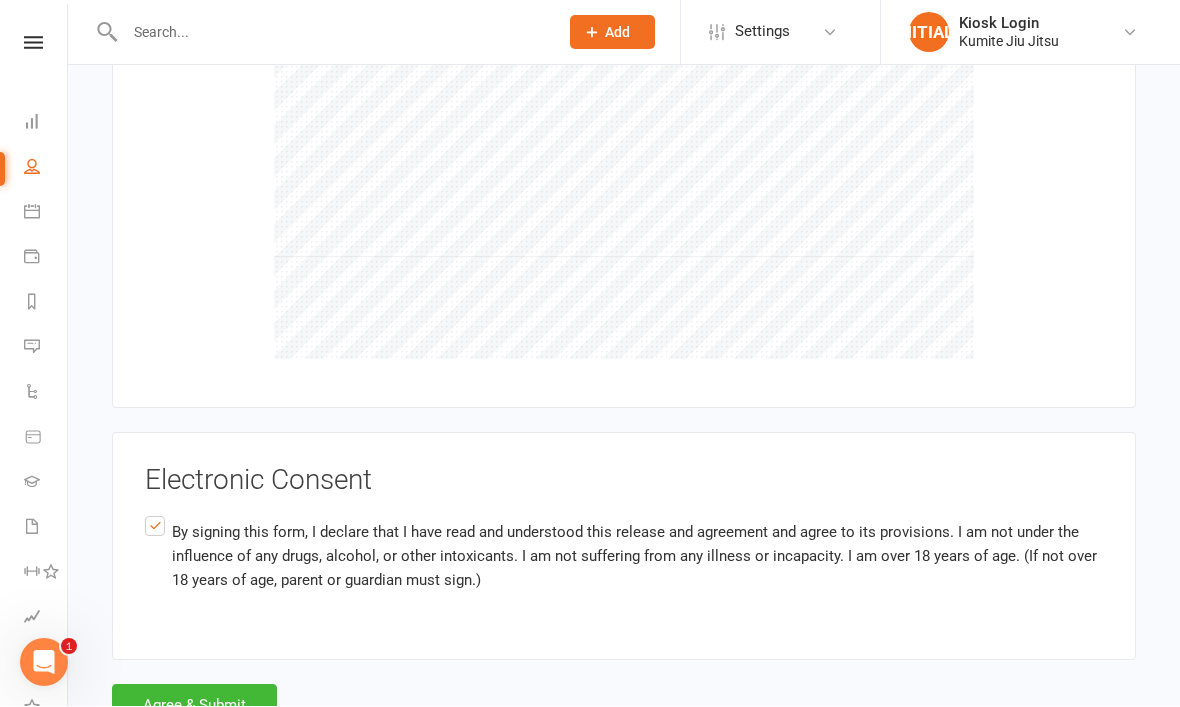 click on "Agree & Submit" at bounding box center (194, 706) 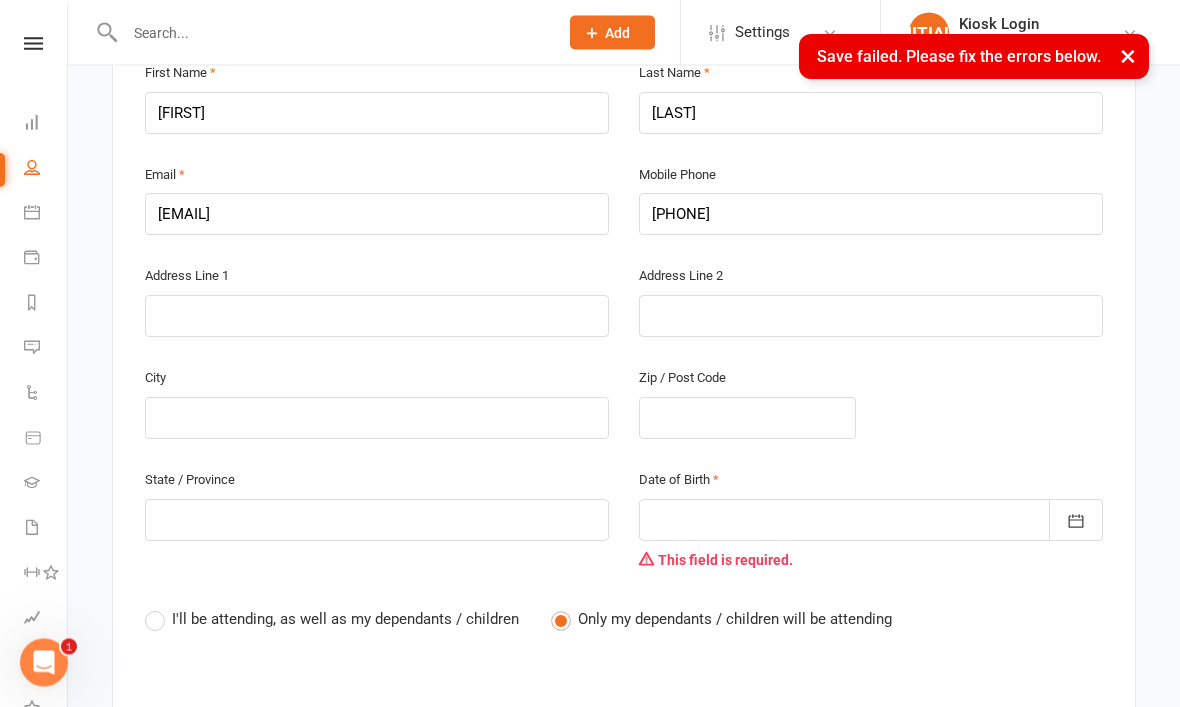 scroll, scrollTop: 495, scrollLeft: 0, axis: vertical 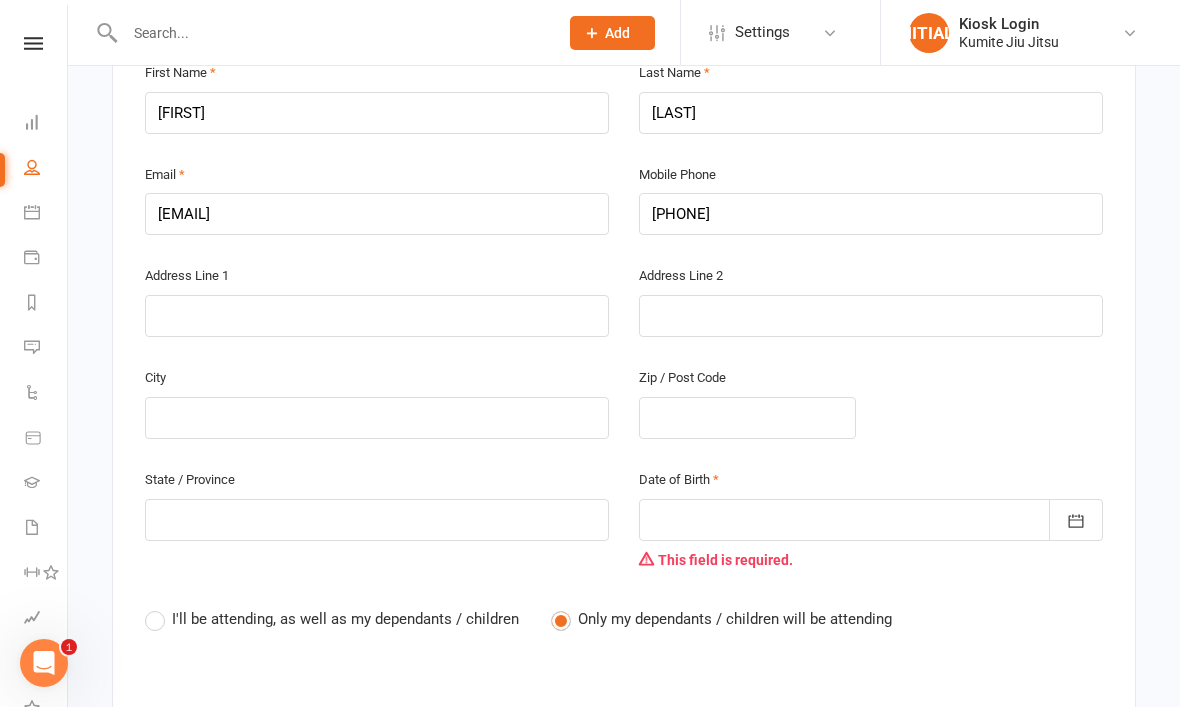 click 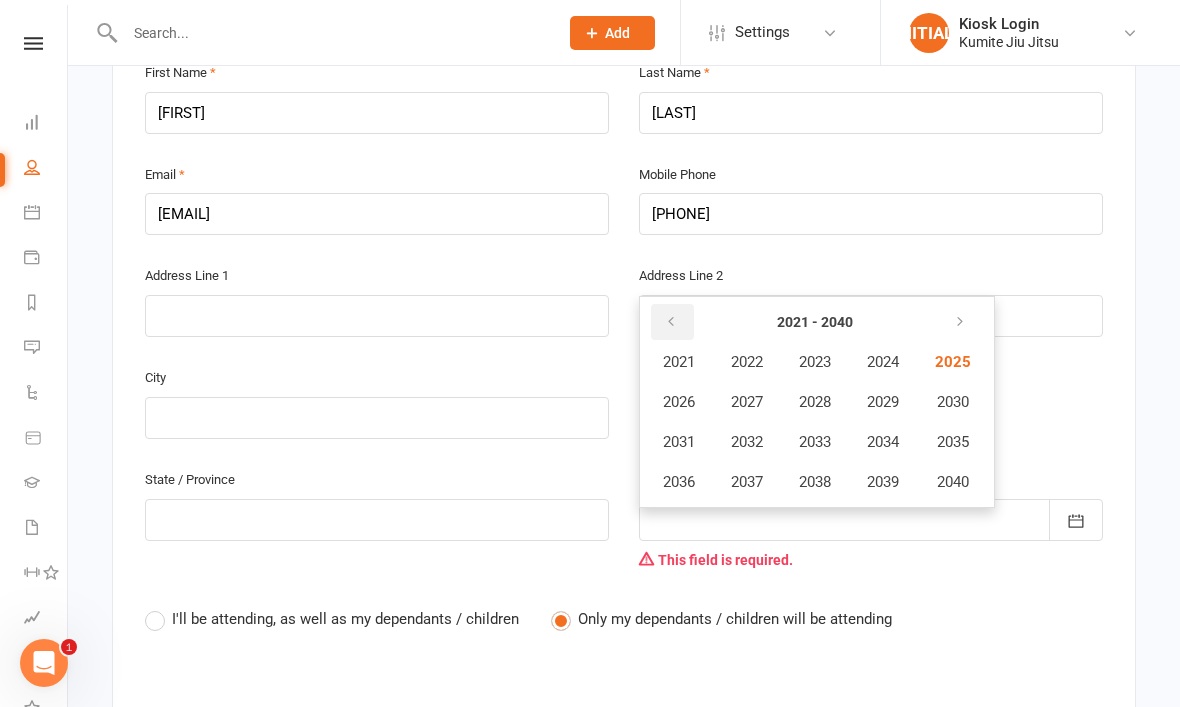 click at bounding box center [672, 322] 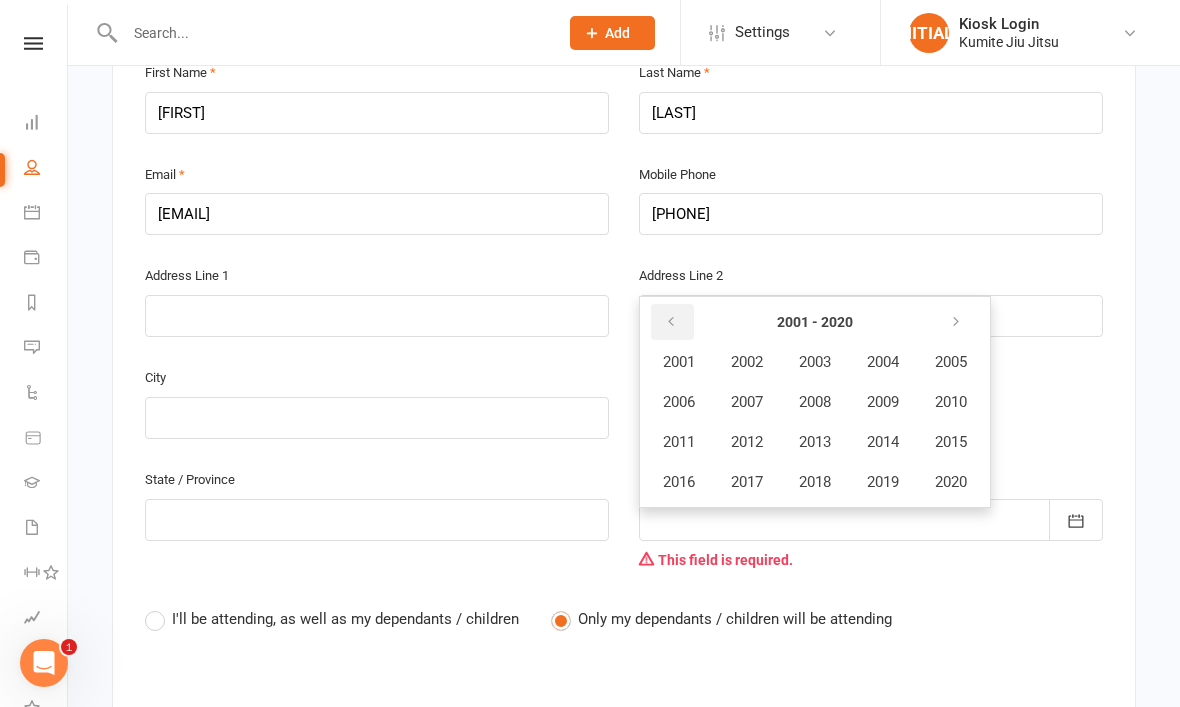 click at bounding box center [672, 322] 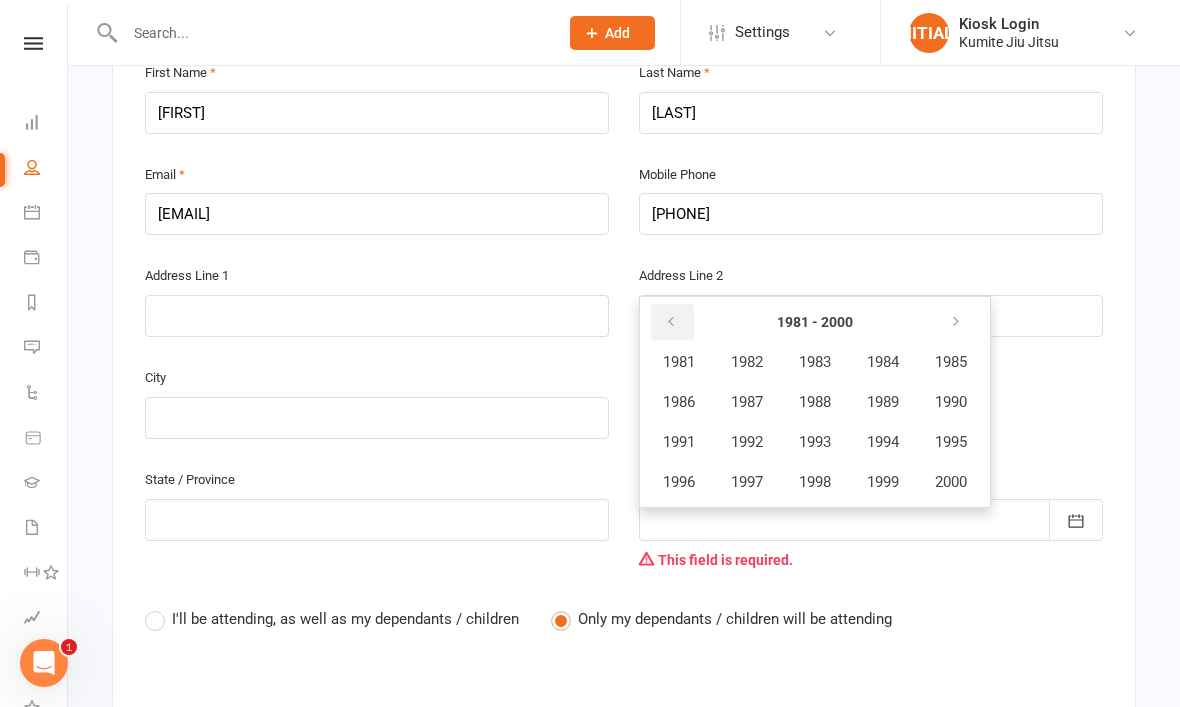 click at bounding box center [672, 322] 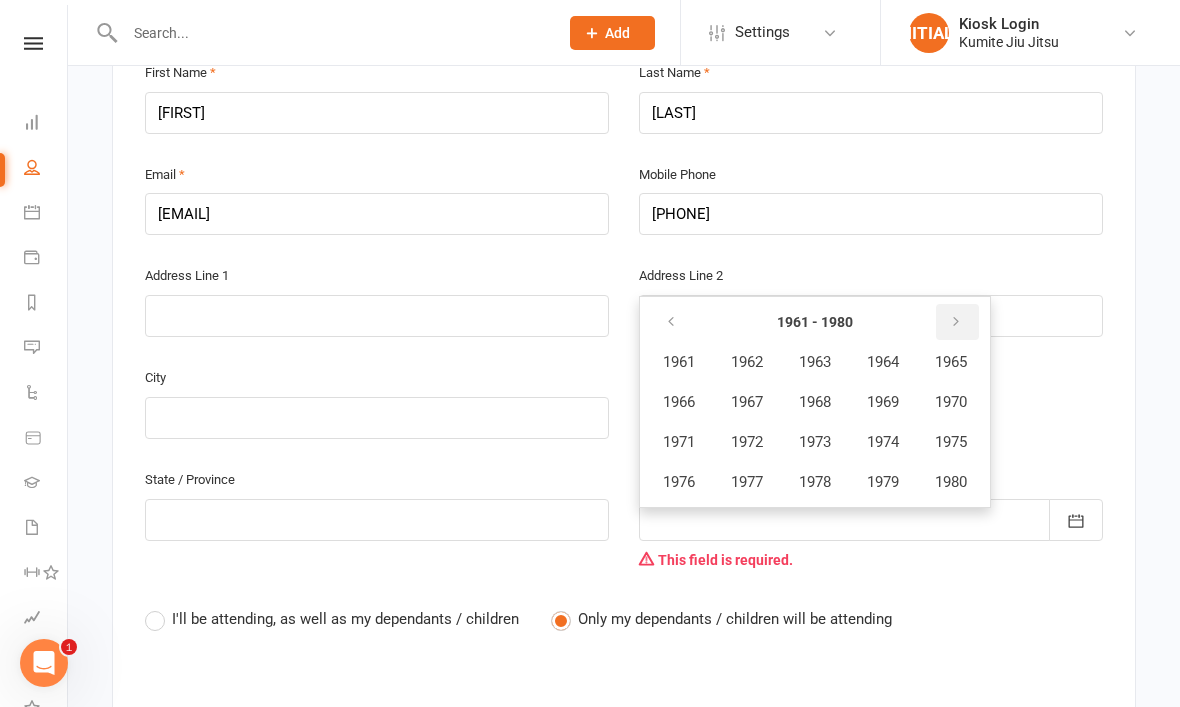 click at bounding box center [957, 322] 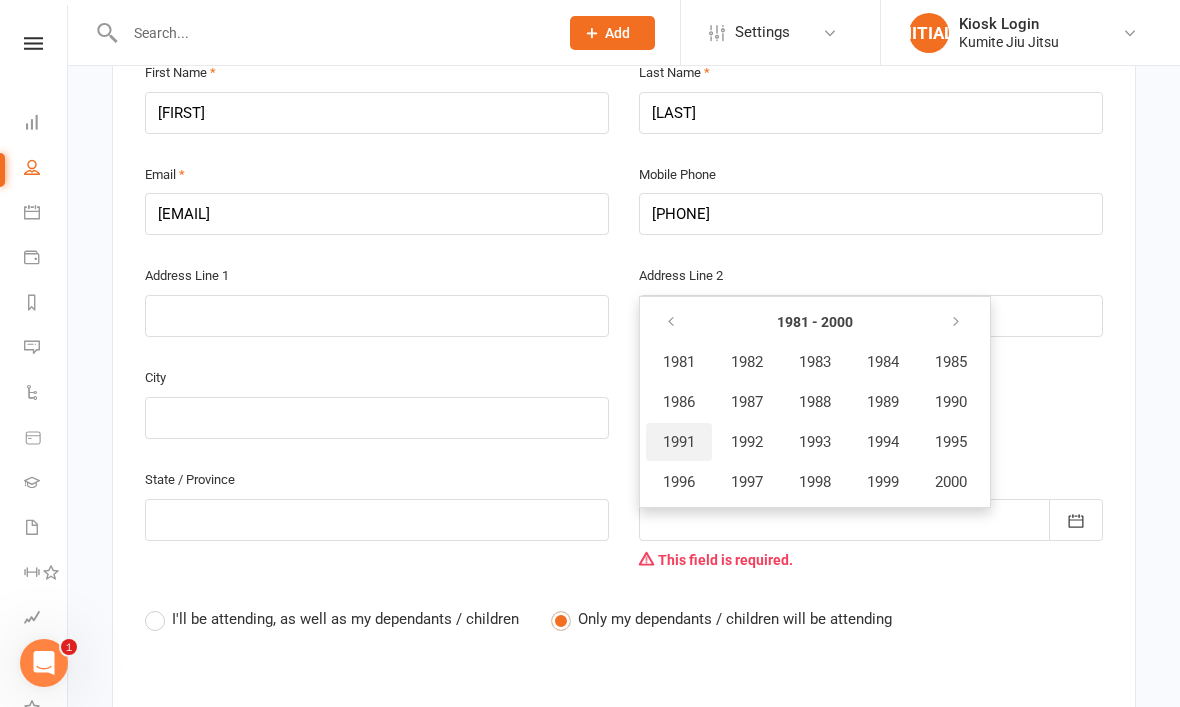click on "1991" at bounding box center (679, 442) 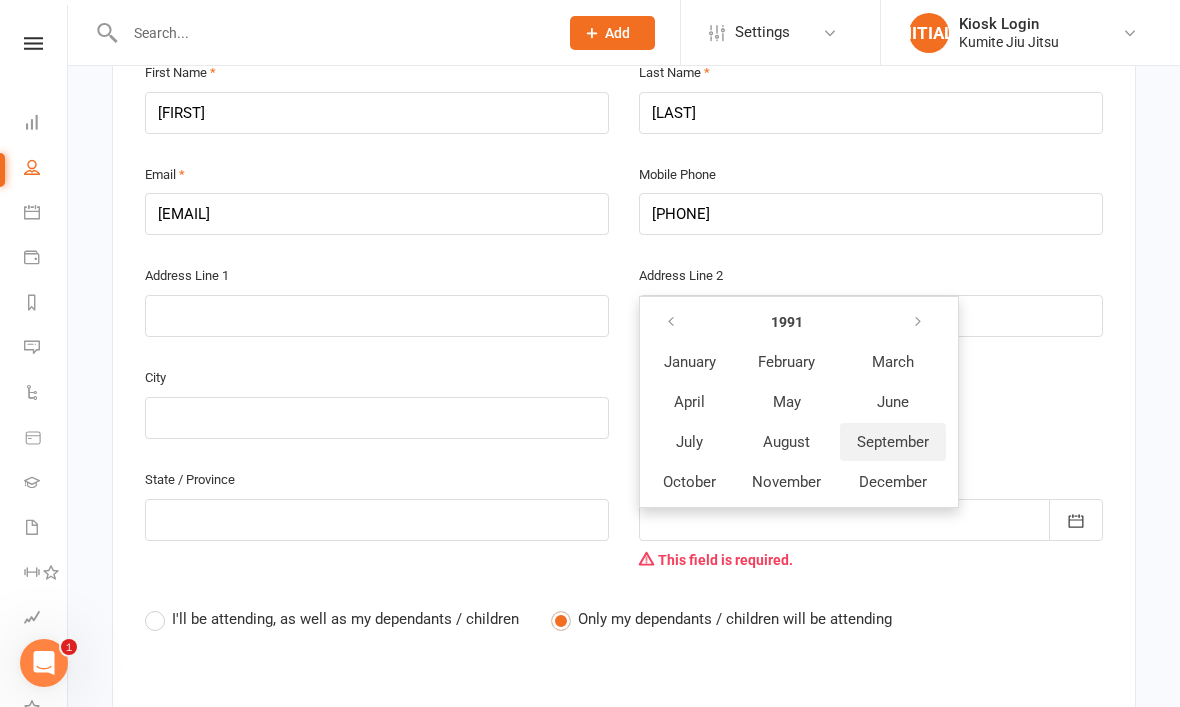 click on "September" at bounding box center [893, 442] 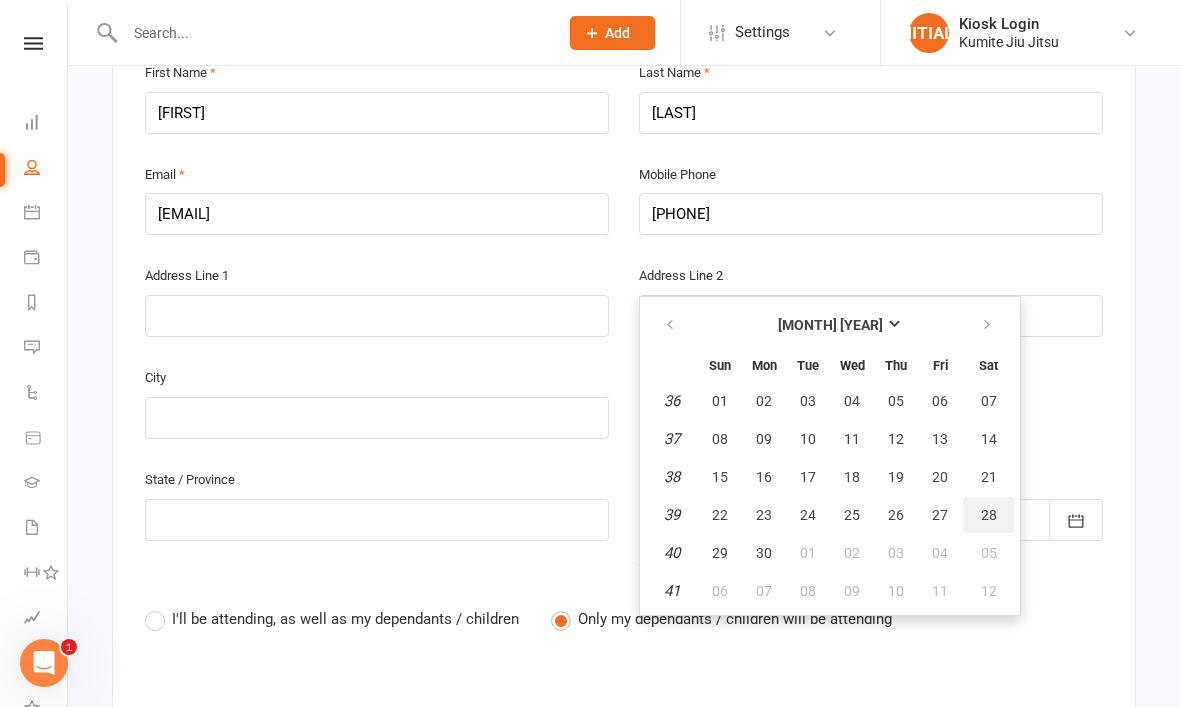 click on "28" at bounding box center [988, 515] 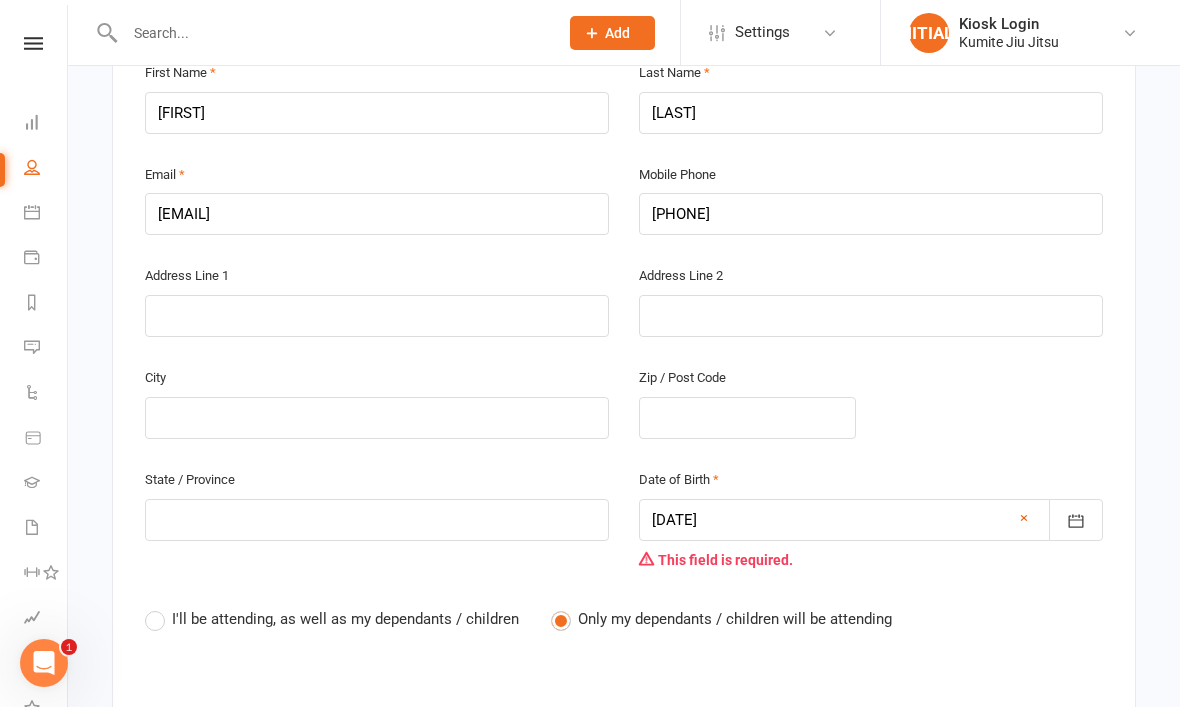click at bounding box center (871, 520) 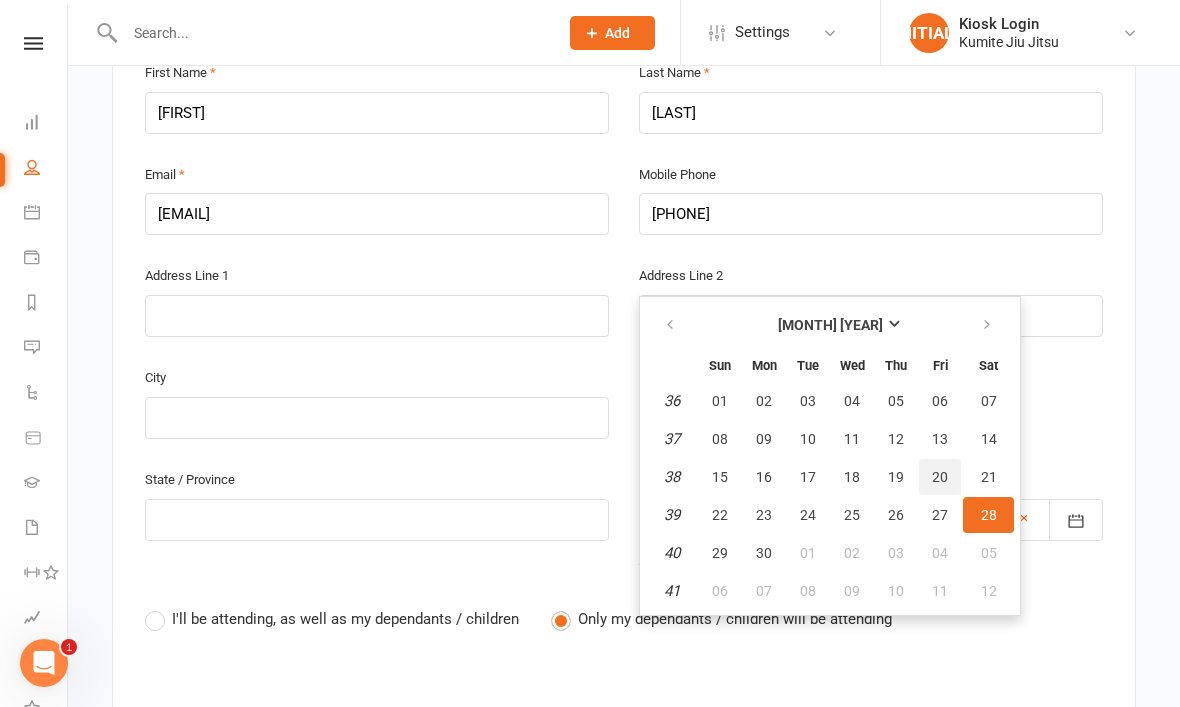 click on "20" at bounding box center [940, 477] 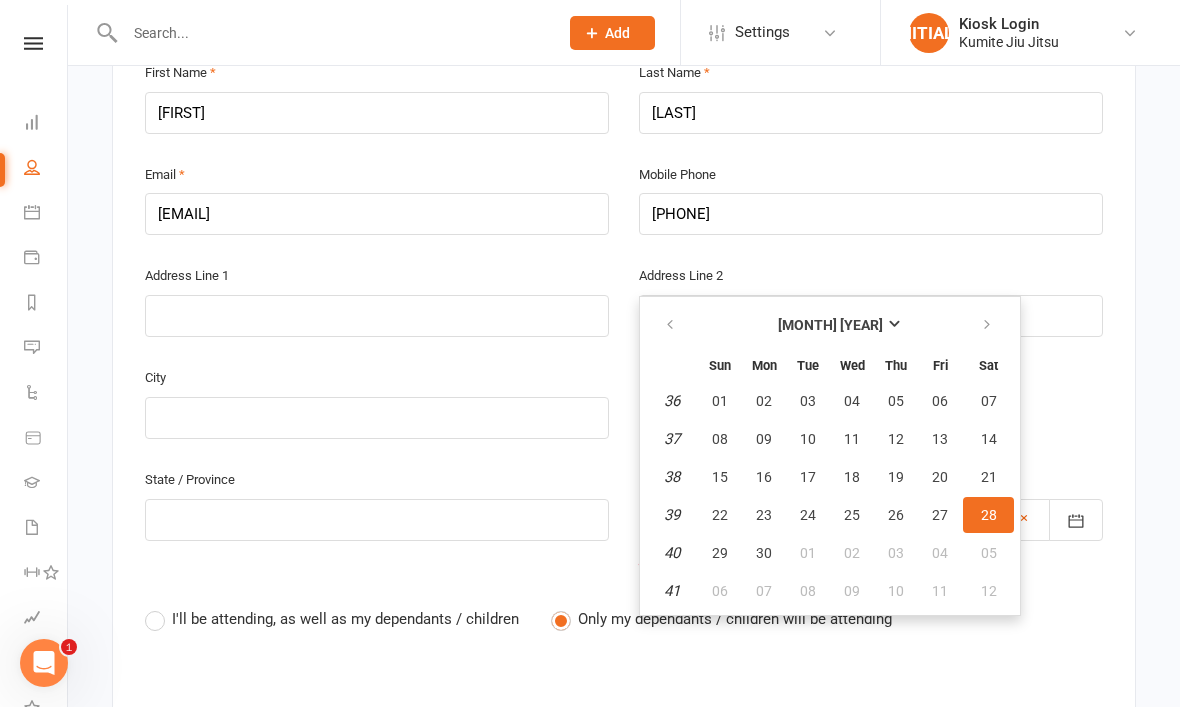 type on "[DATE]" 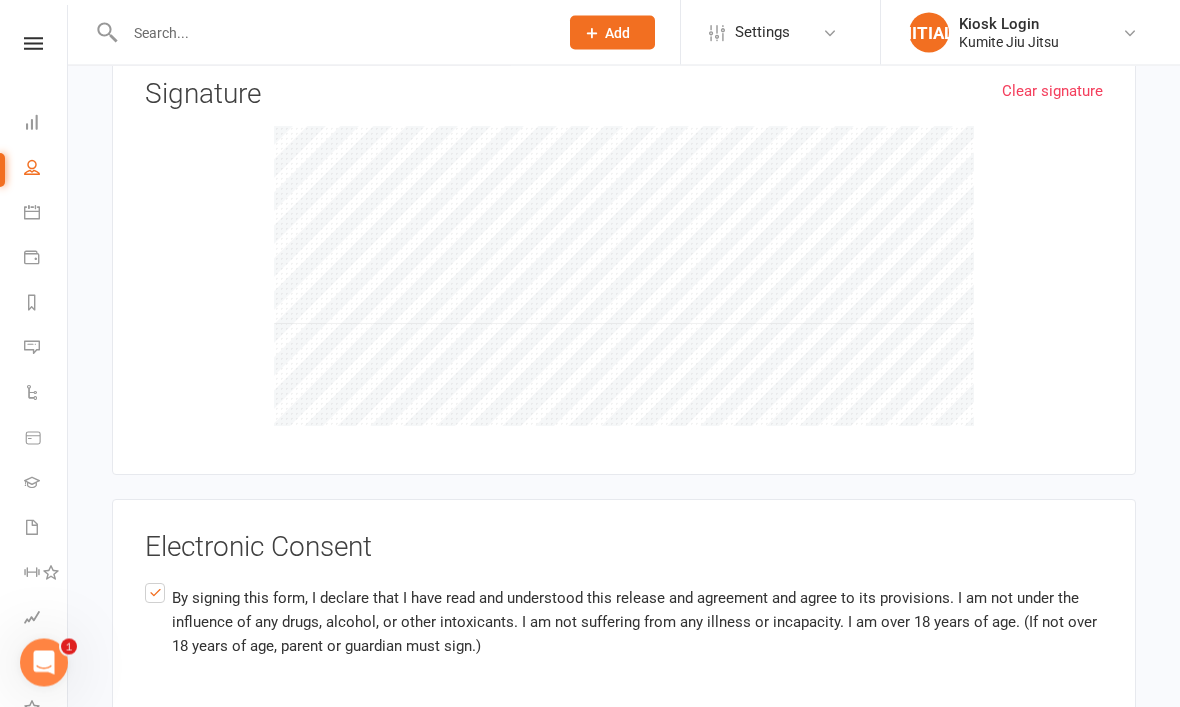 scroll, scrollTop: 4562, scrollLeft: 0, axis: vertical 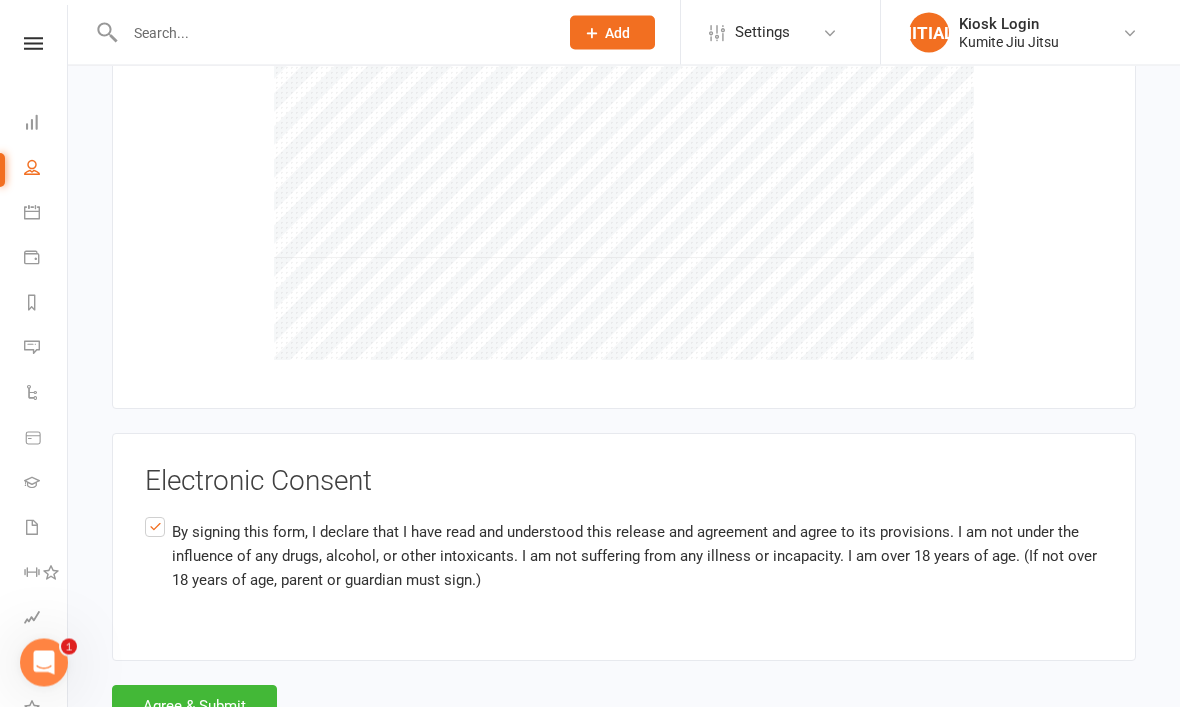 click on "Agree & Submit" at bounding box center (194, 707) 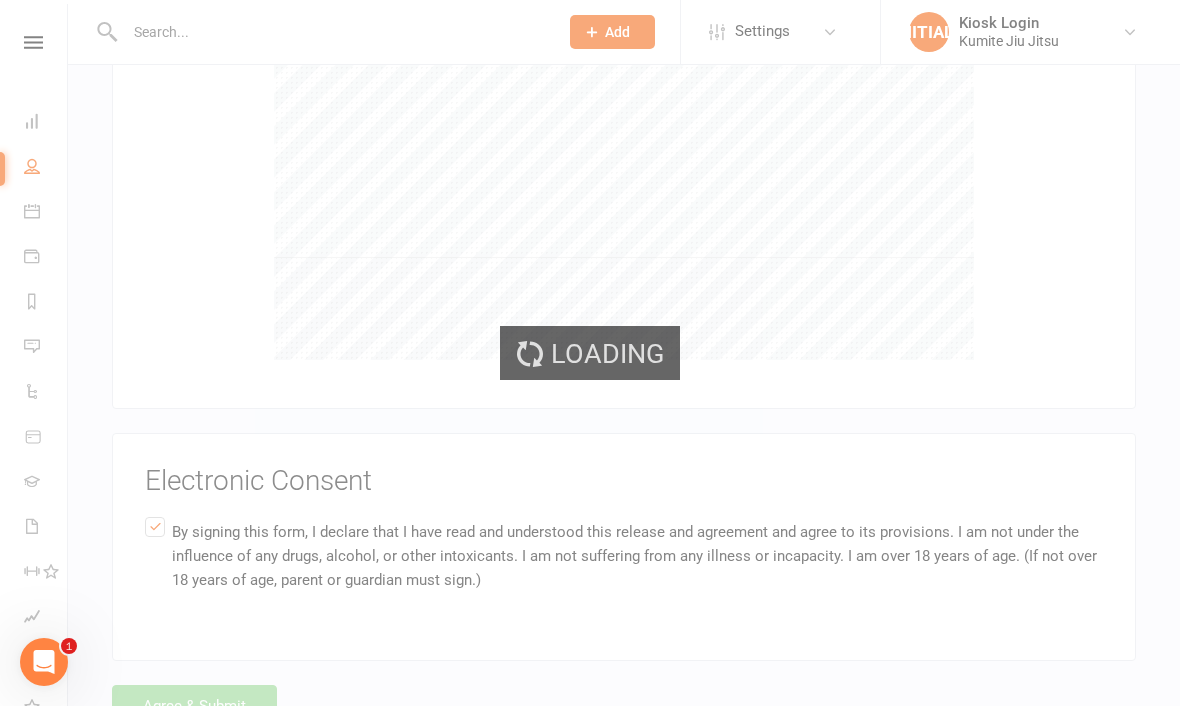 scroll, scrollTop: 4524, scrollLeft: 0, axis: vertical 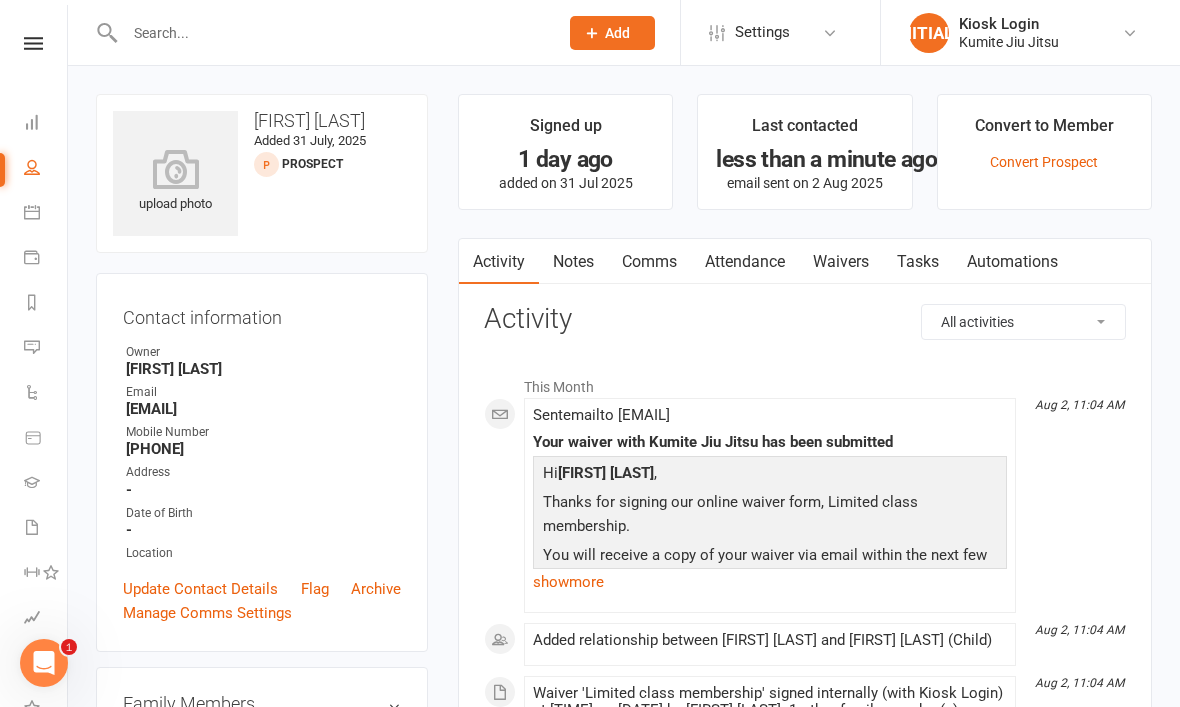 click at bounding box center (32, 167) 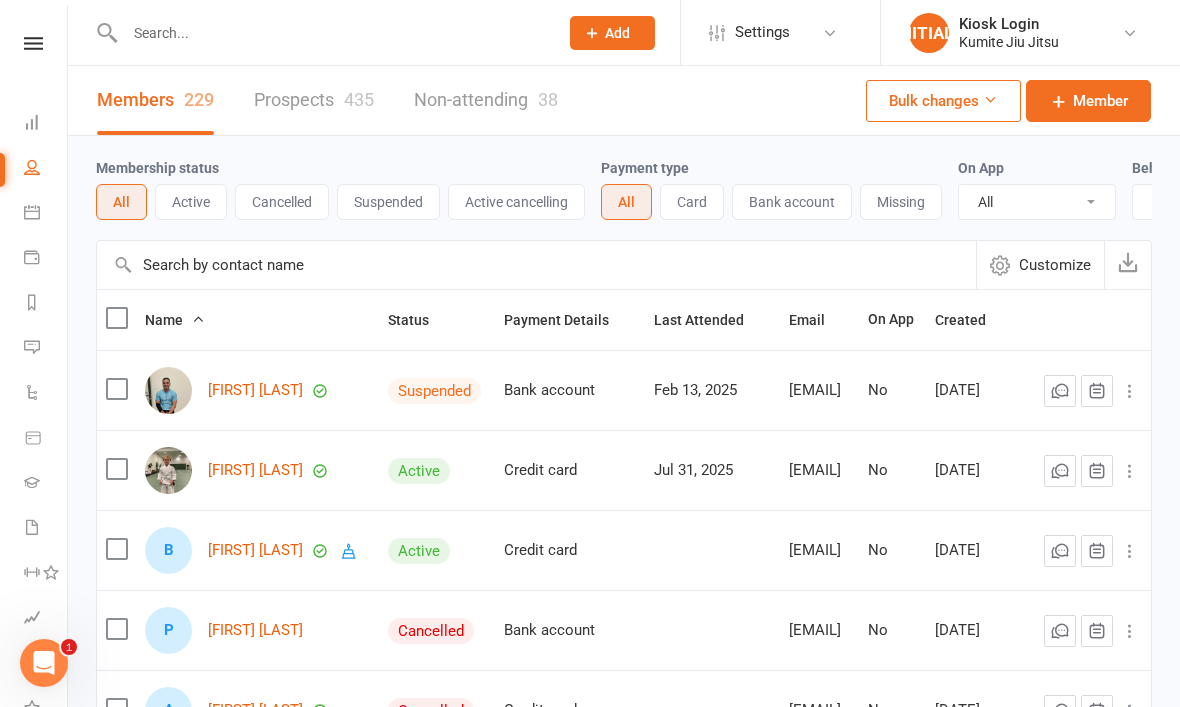 click at bounding box center (32, 212) 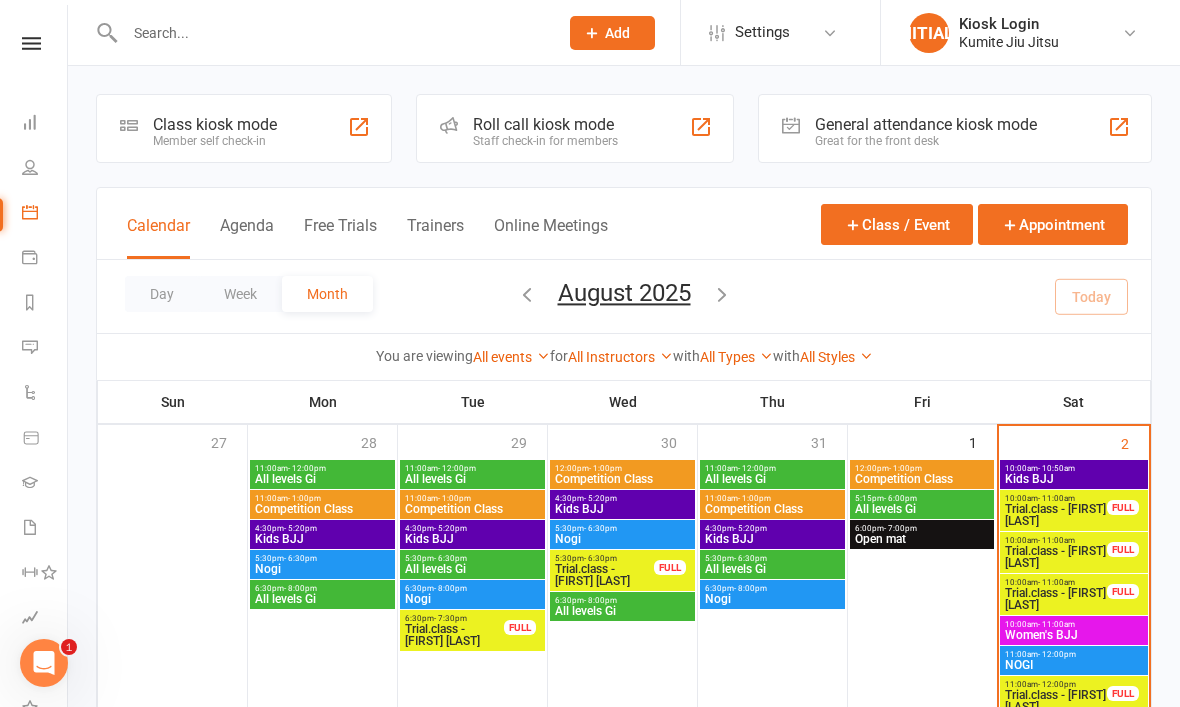 scroll, scrollTop: 0, scrollLeft: 2, axis: horizontal 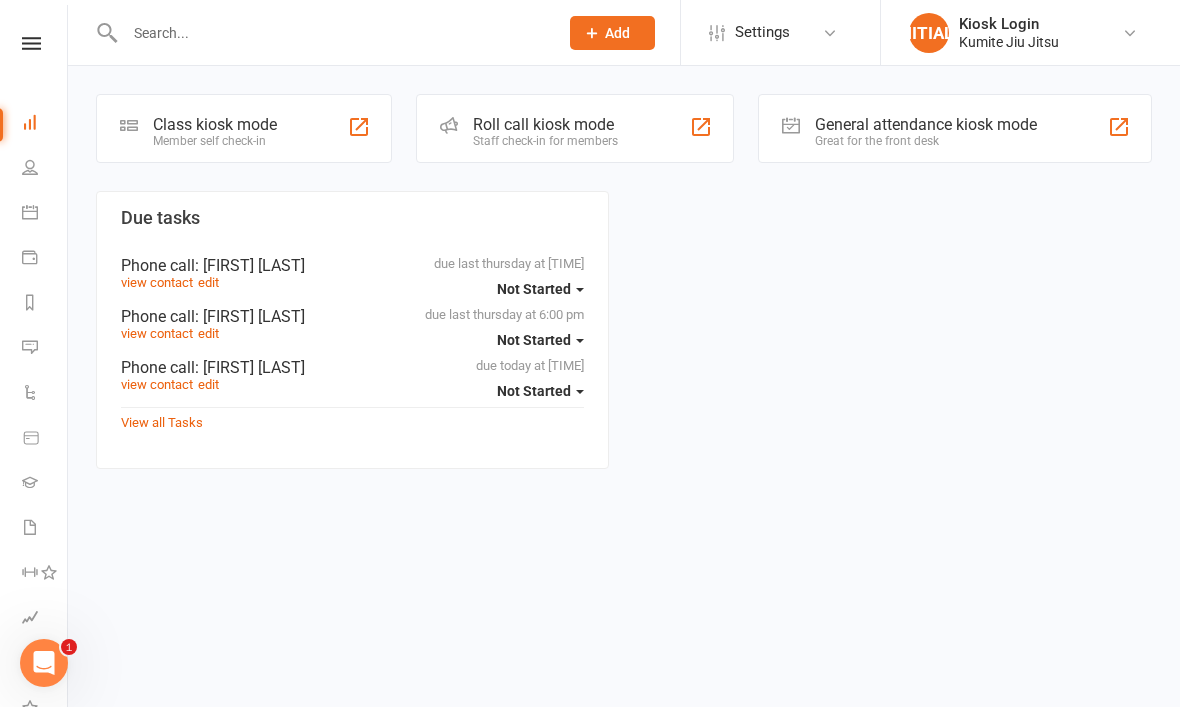 click on "Class kiosk mode" at bounding box center [215, 124] 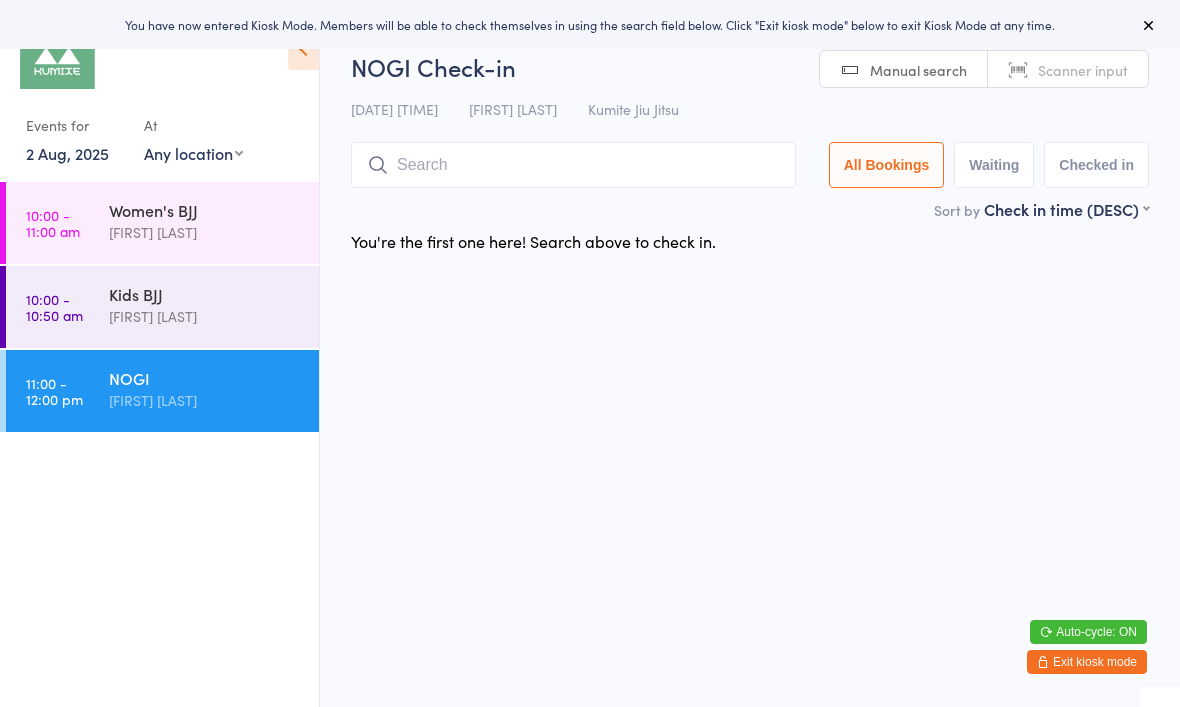 scroll, scrollTop: 0, scrollLeft: 0, axis: both 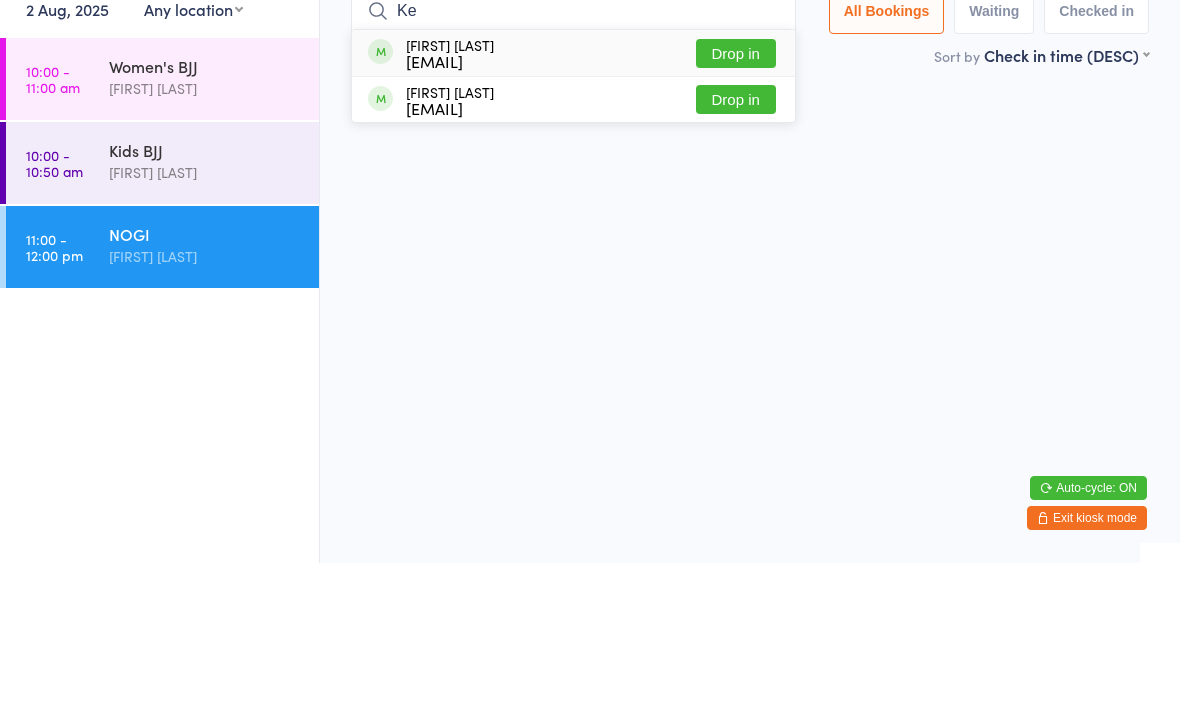 type on "Ke" 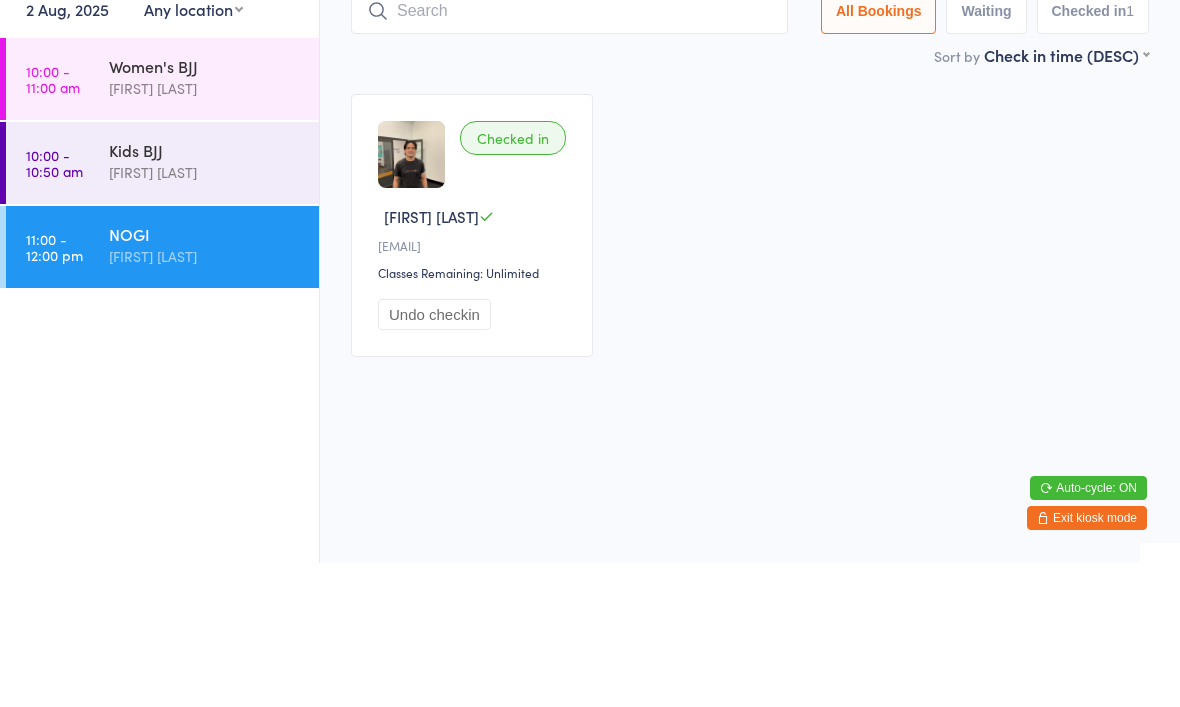 click at bounding box center (569, 155) 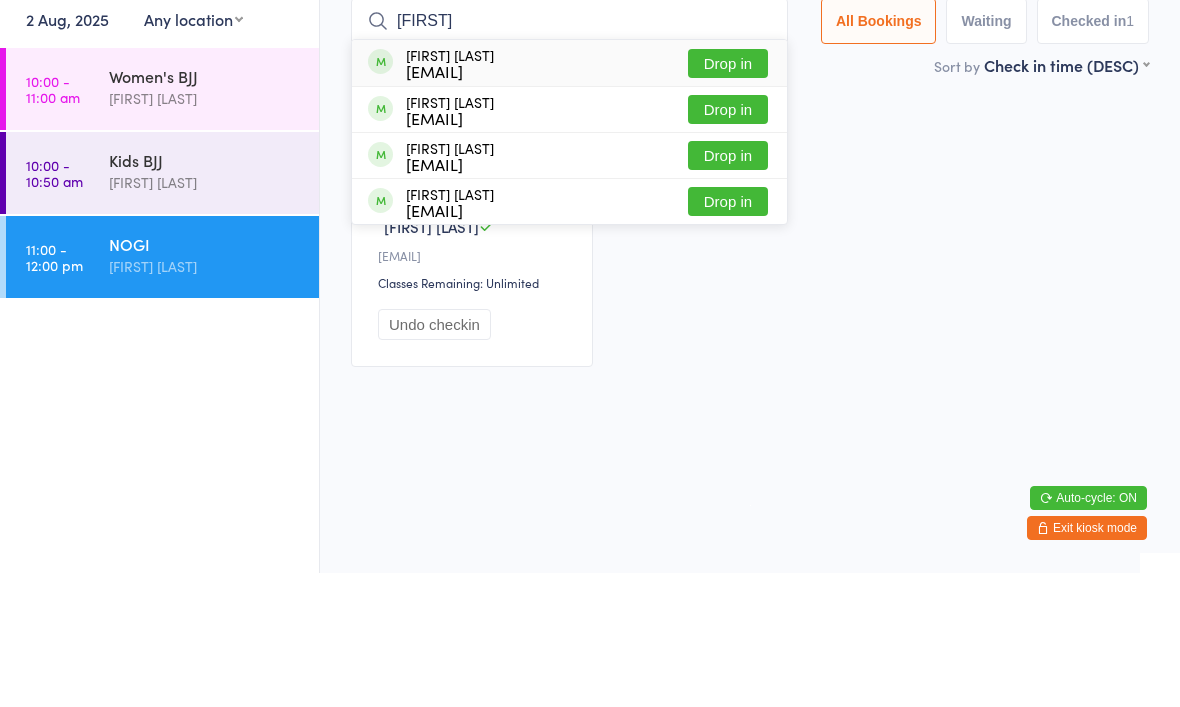 type on "Jas" 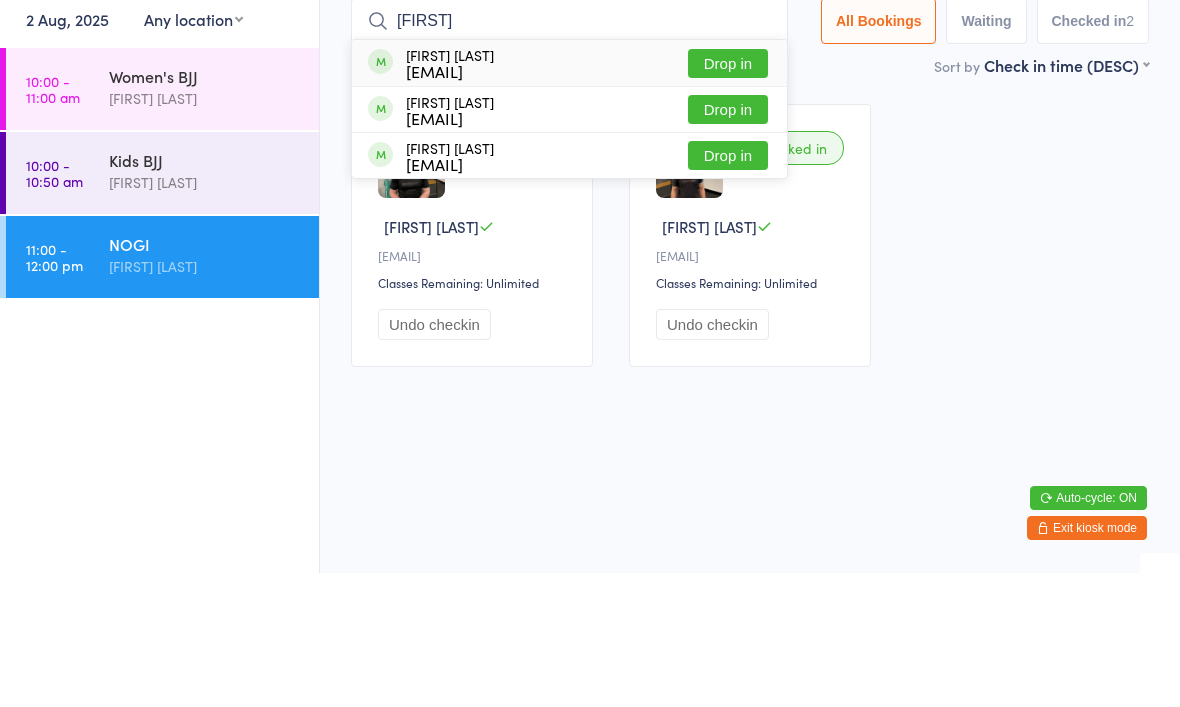 type on "Alex" 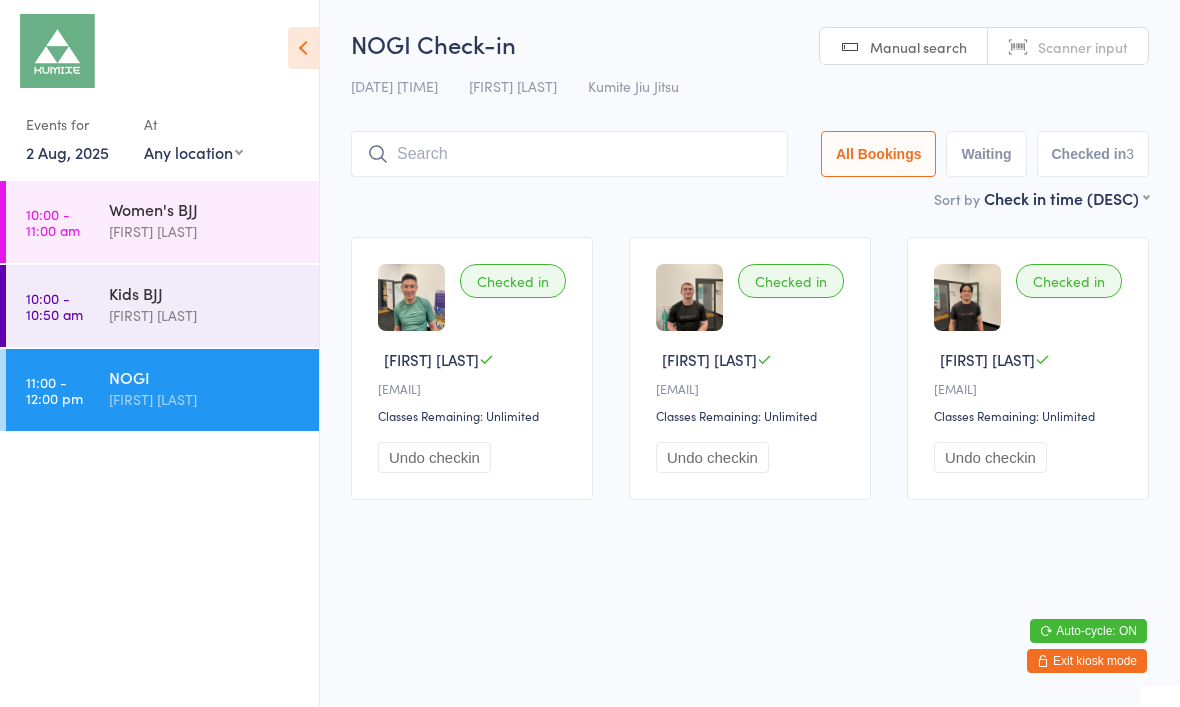 click on "Sort by   Check in time (DESC) First name (ASC) First name (DESC) Last name (ASC) Last name (DESC) Check in time (ASC) Check in time (DESC) Rank (ASC) Rank (DESC)" at bounding box center (750, 199) 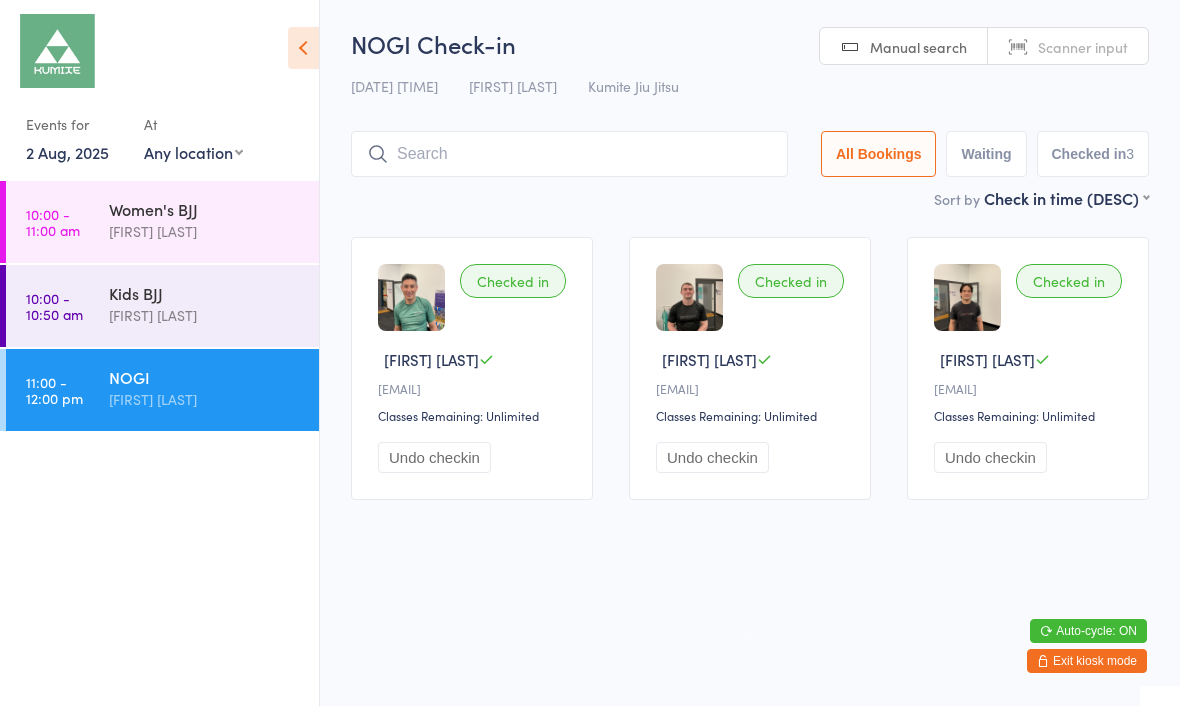 click at bounding box center [569, 155] 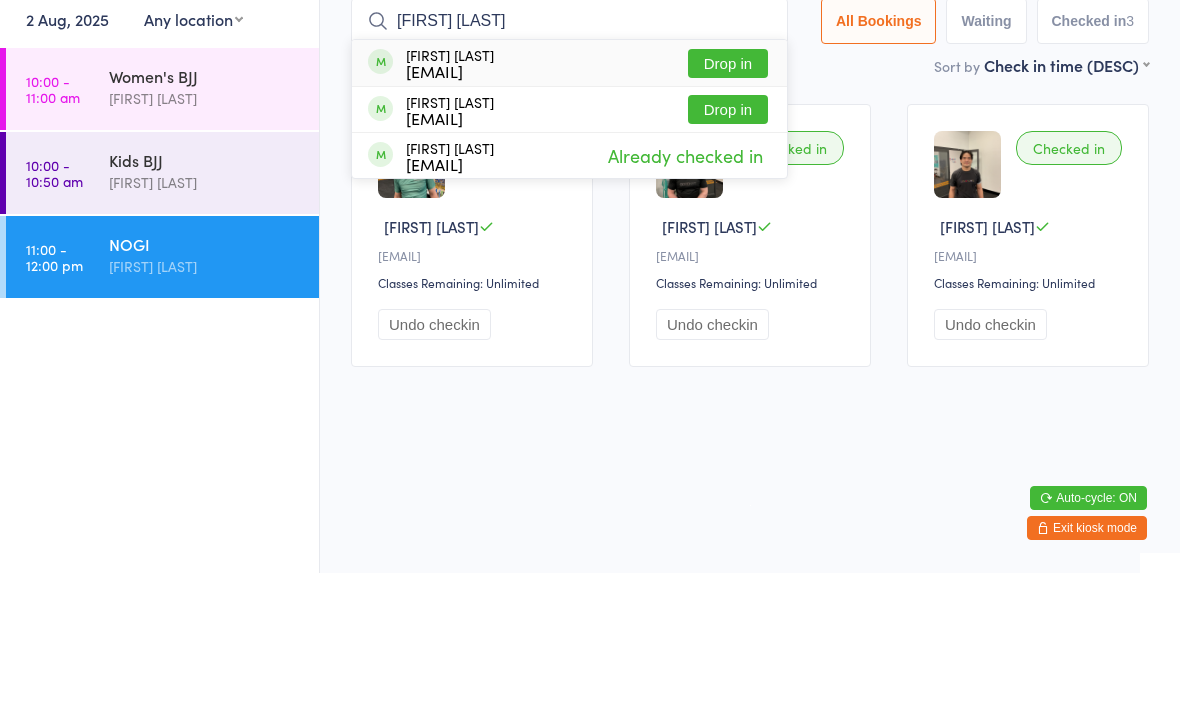 type on "Jack b" 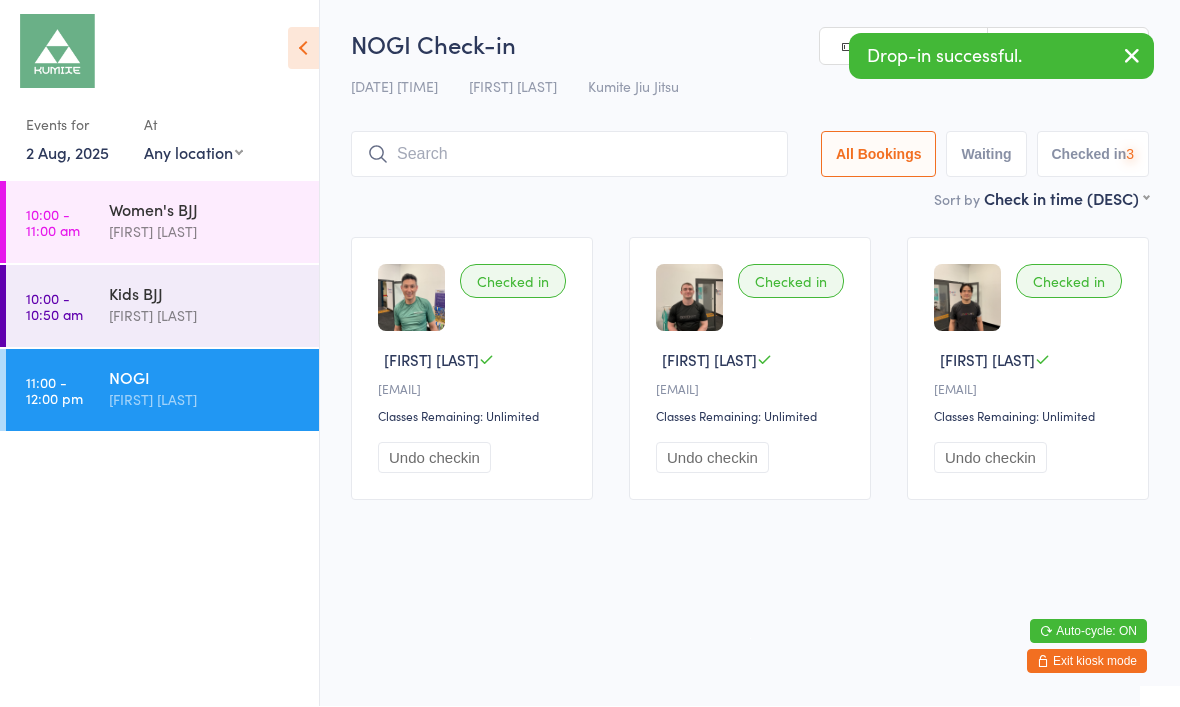 scroll, scrollTop: 1, scrollLeft: 0, axis: vertical 